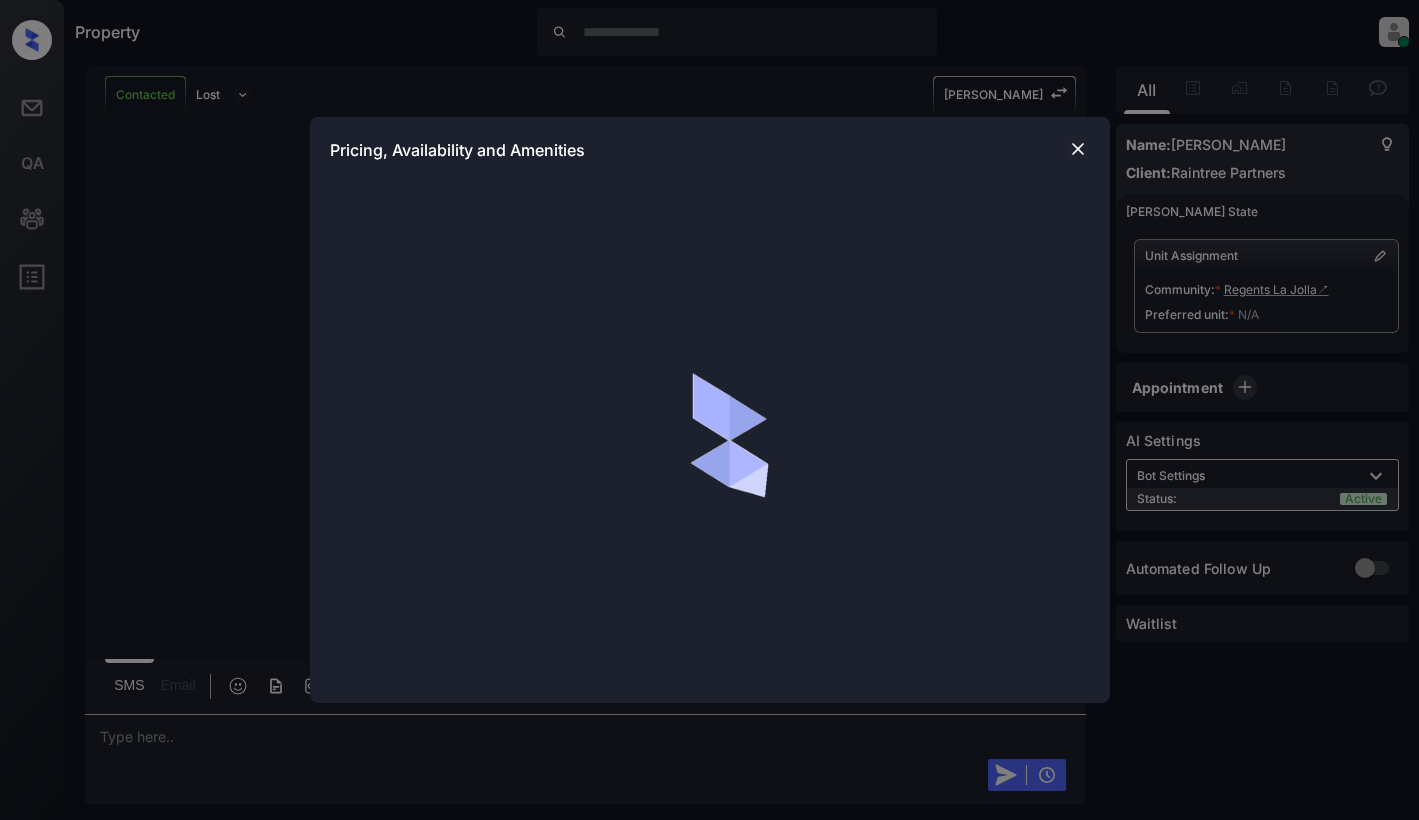 scroll, scrollTop: 0, scrollLeft: 0, axis: both 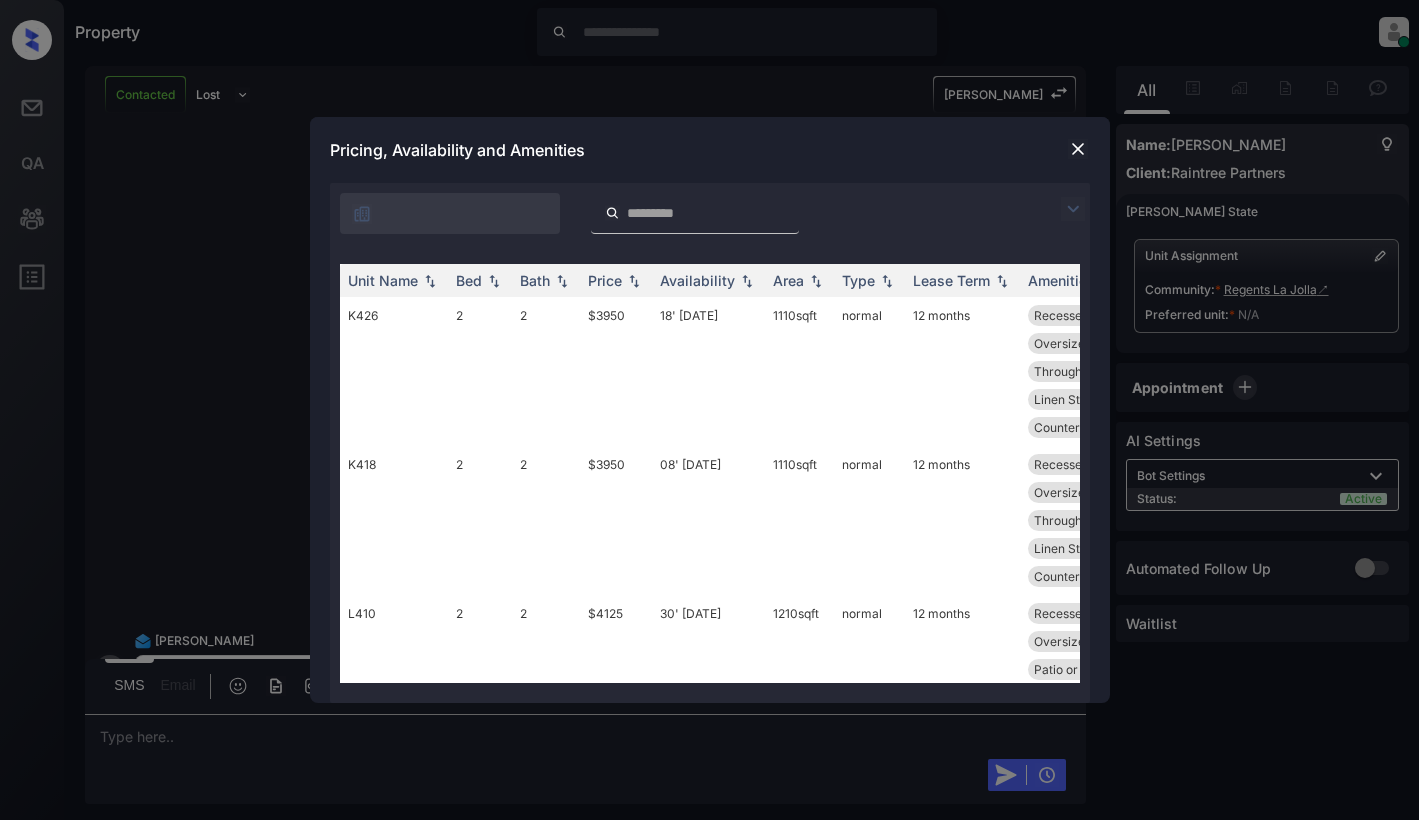 click at bounding box center (1073, 209) 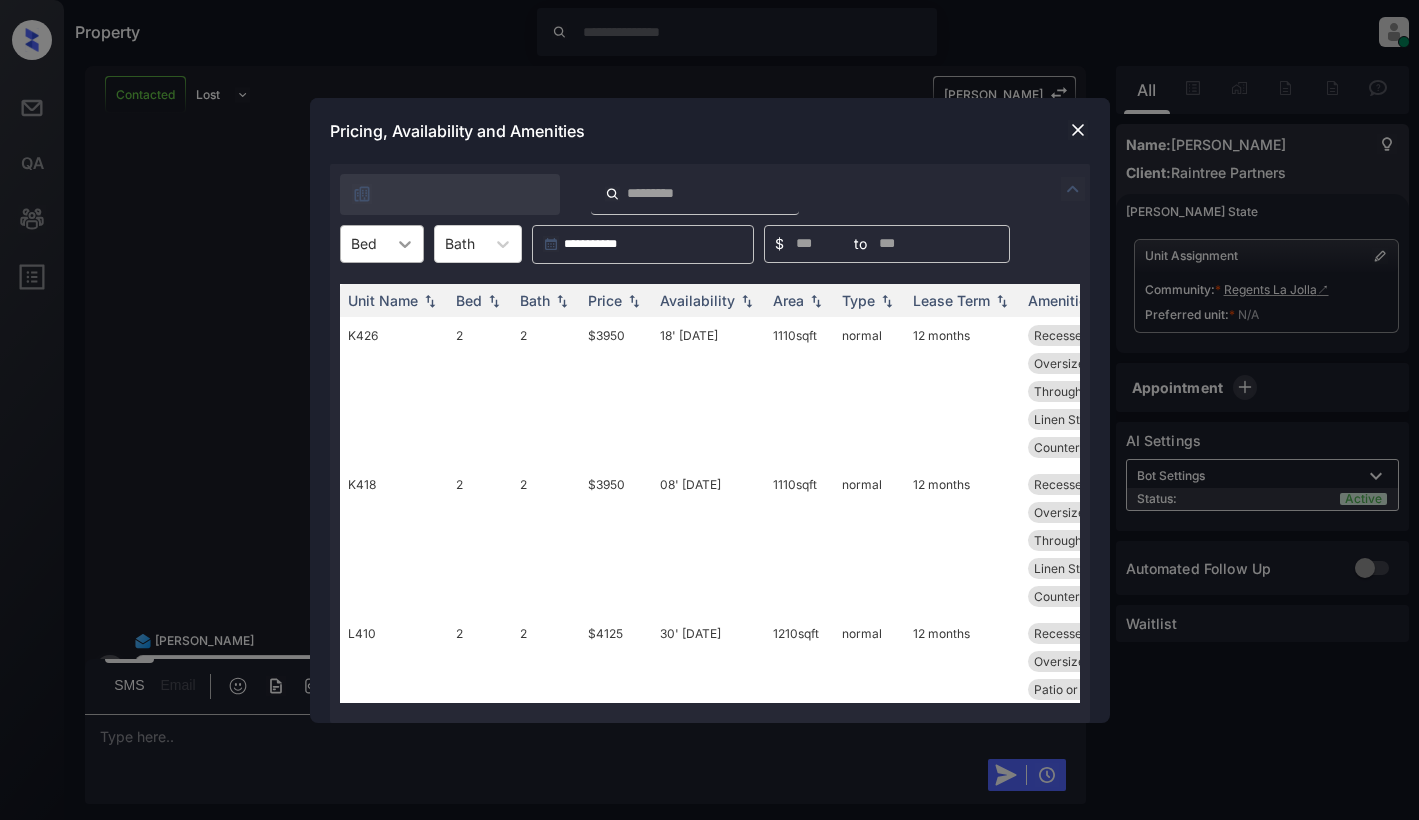 click 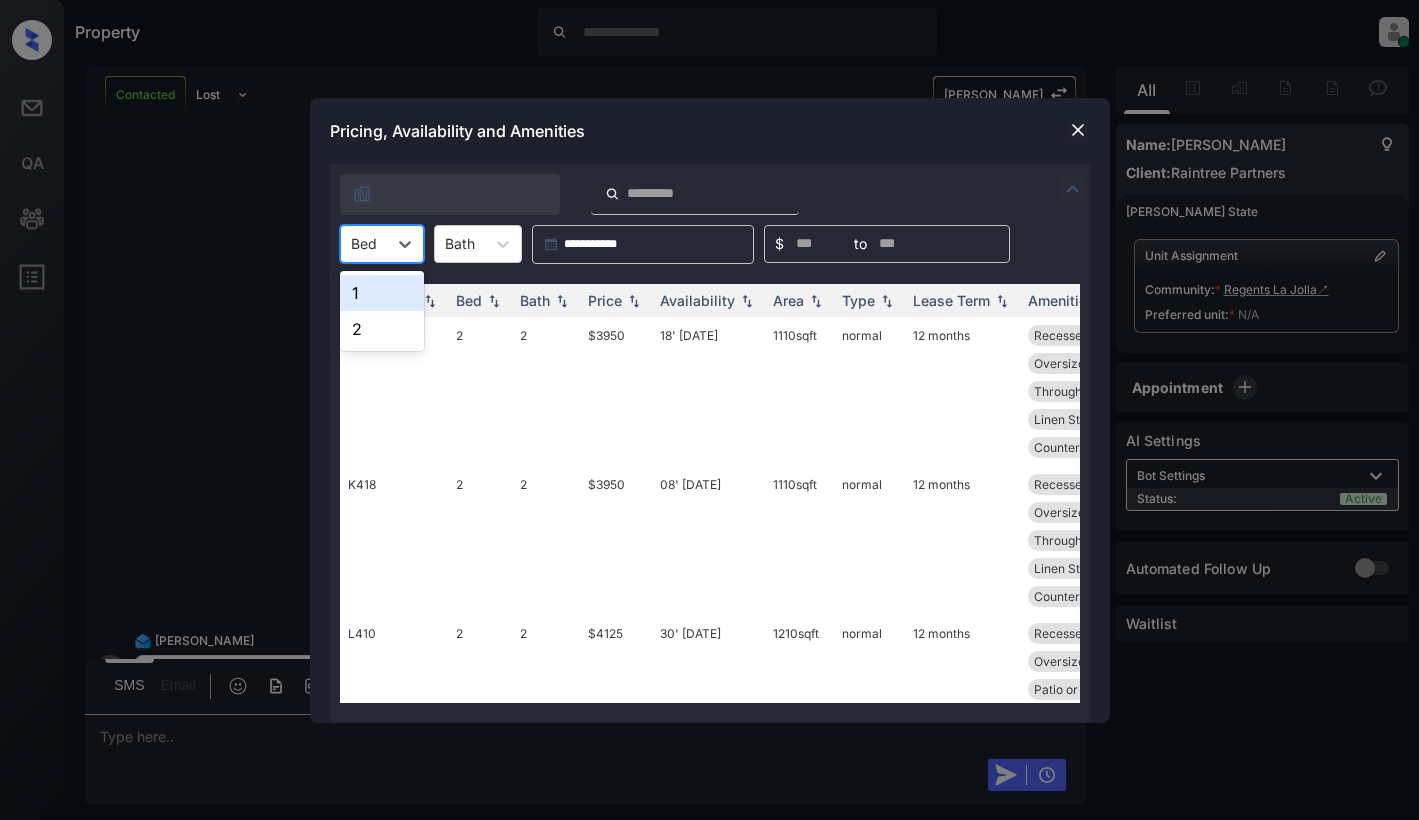 click on "1" at bounding box center [382, 293] 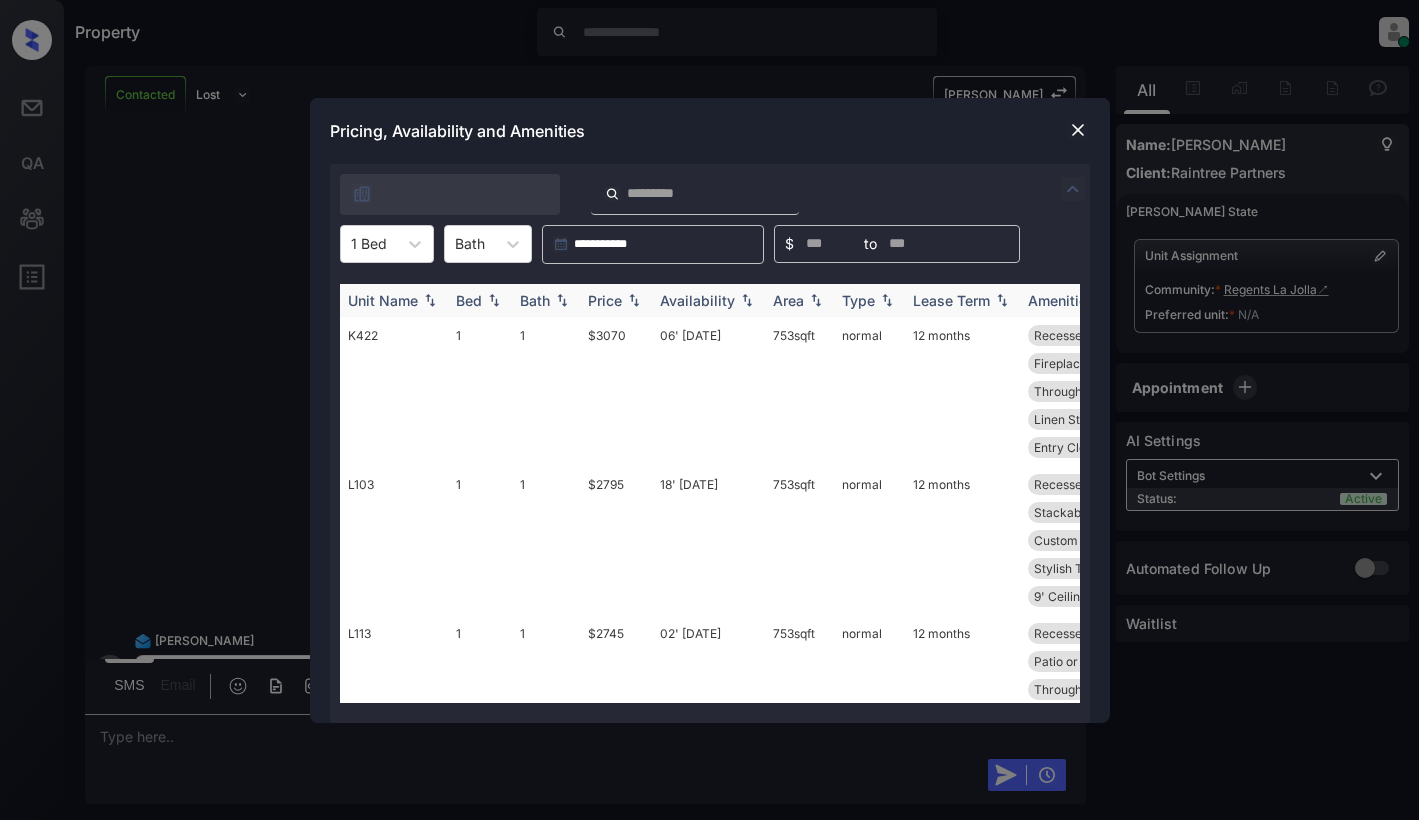 click on "Price" at bounding box center (616, 300) 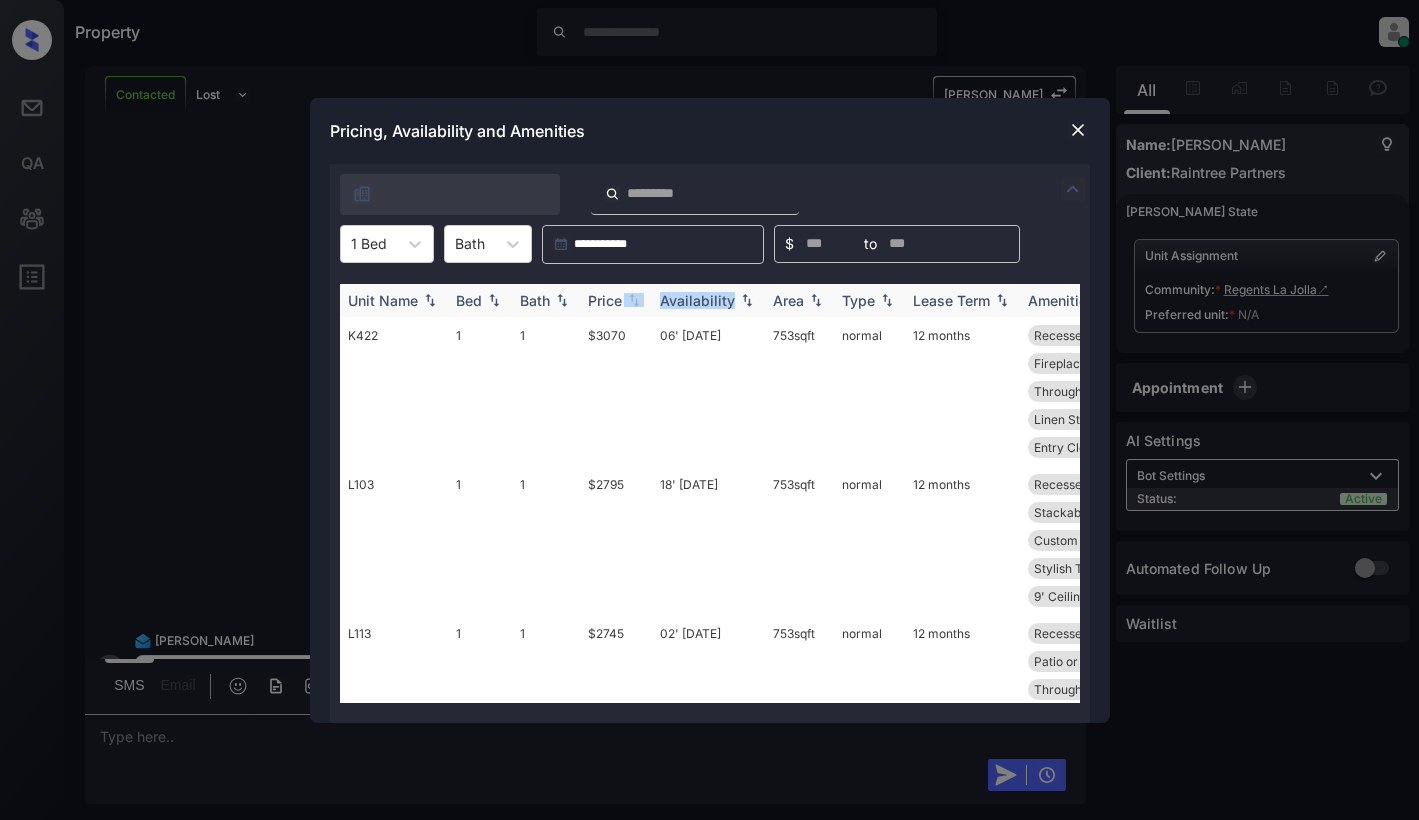 click on "Price" at bounding box center (616, 300) 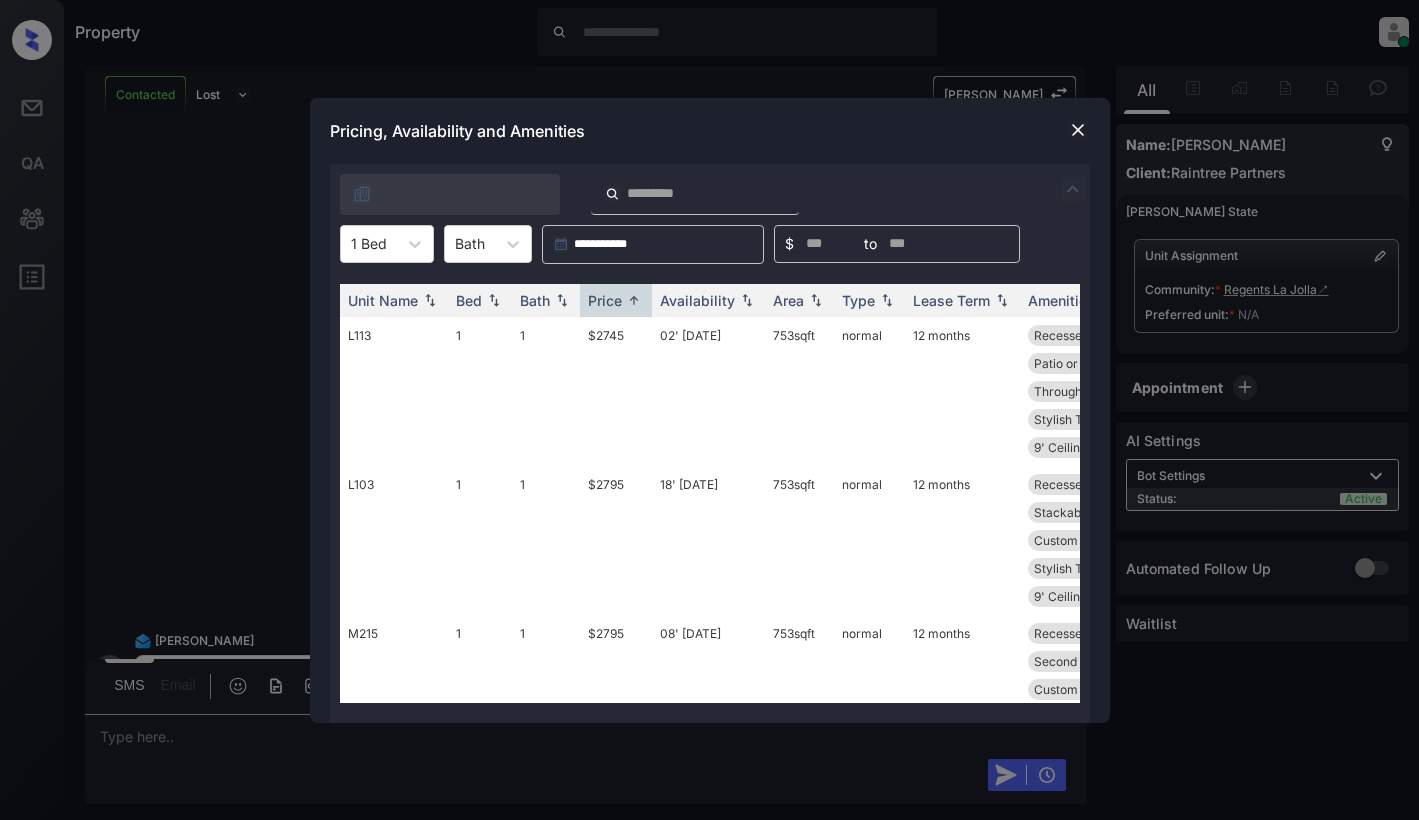 click on "**********" at bounding box center [709, 410] 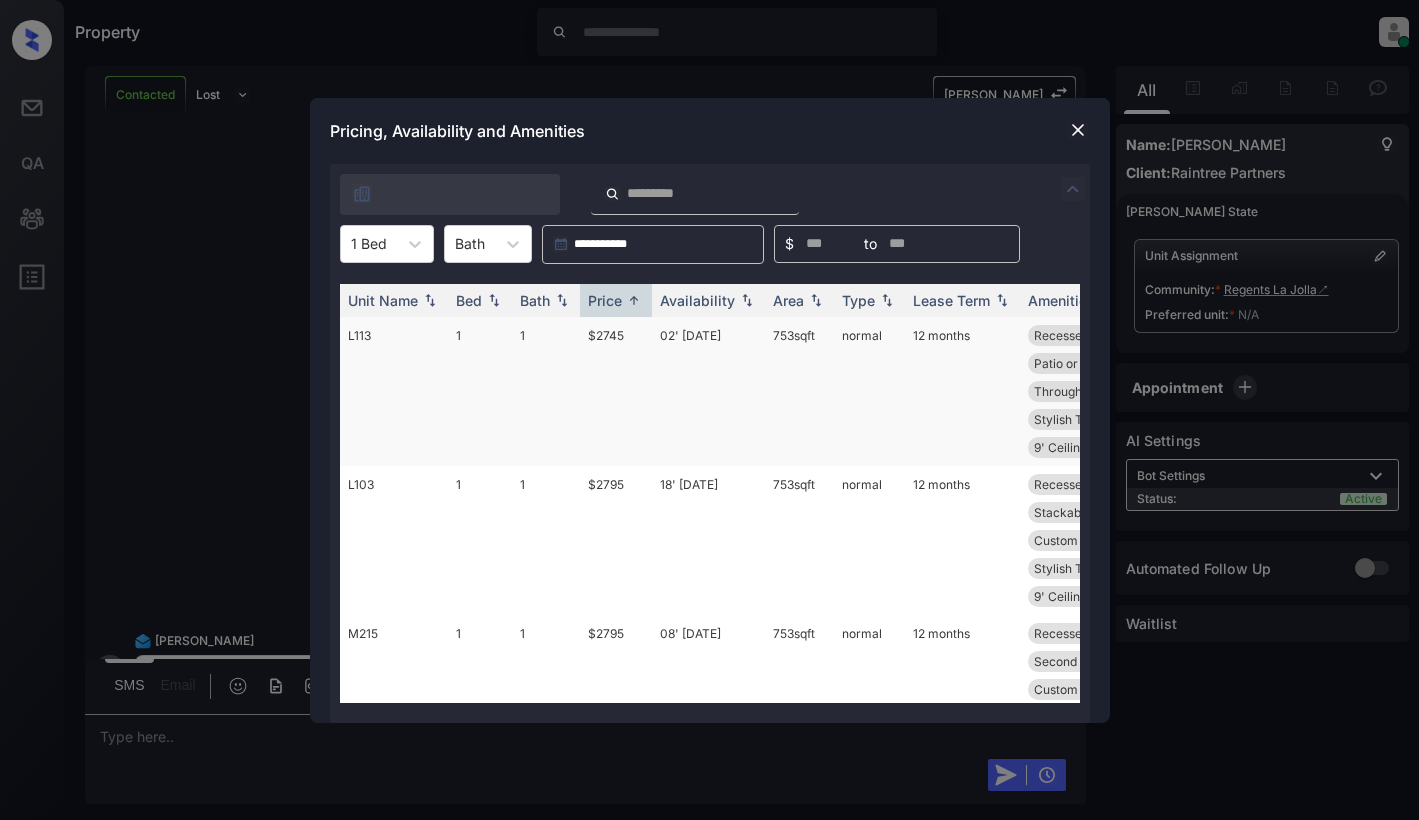 click on "**********" at bounding box center (709, 410) 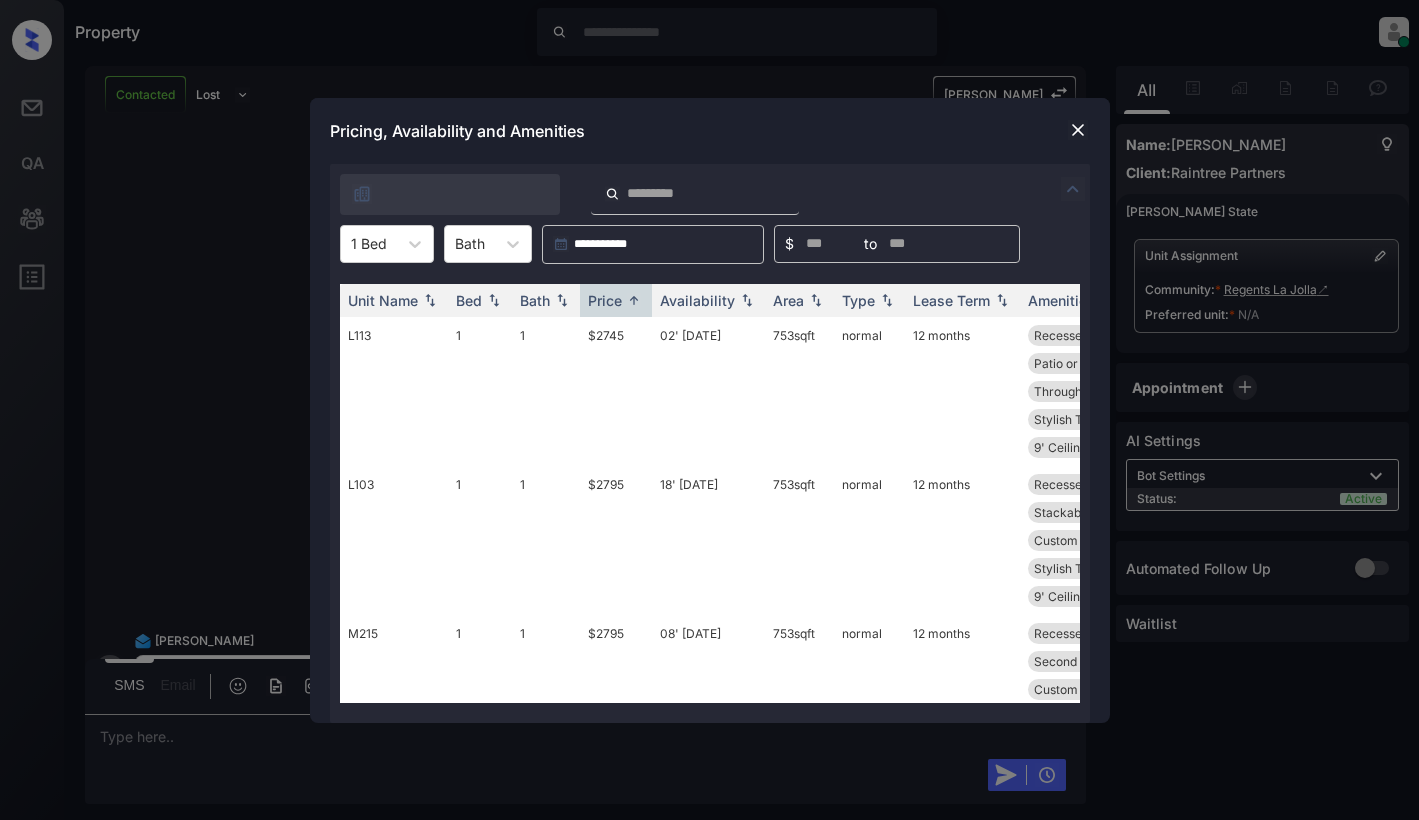 click at bounding box center [1078, 130] 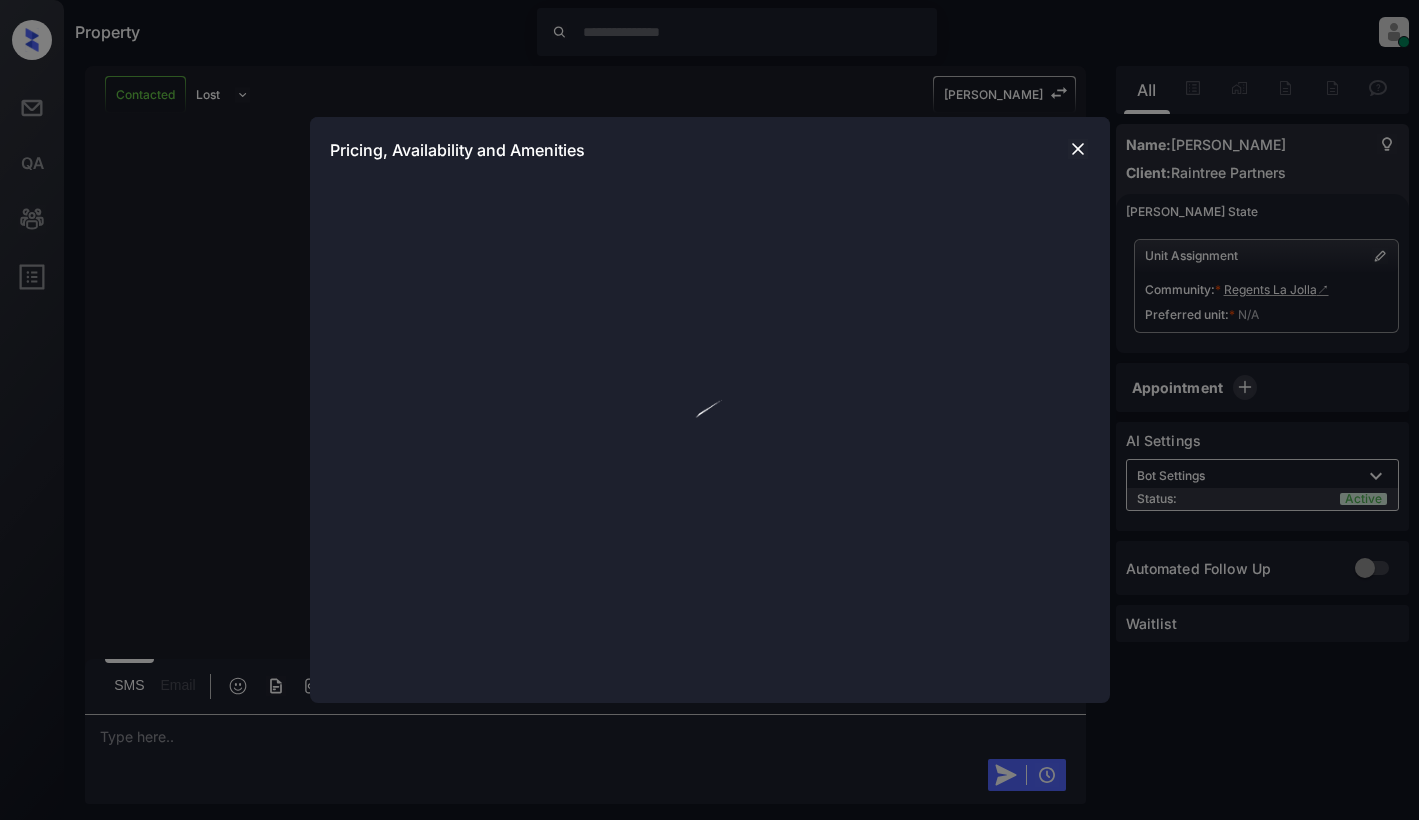 scroll, scrollTop: 0, scrollLeft: 0, axis: both 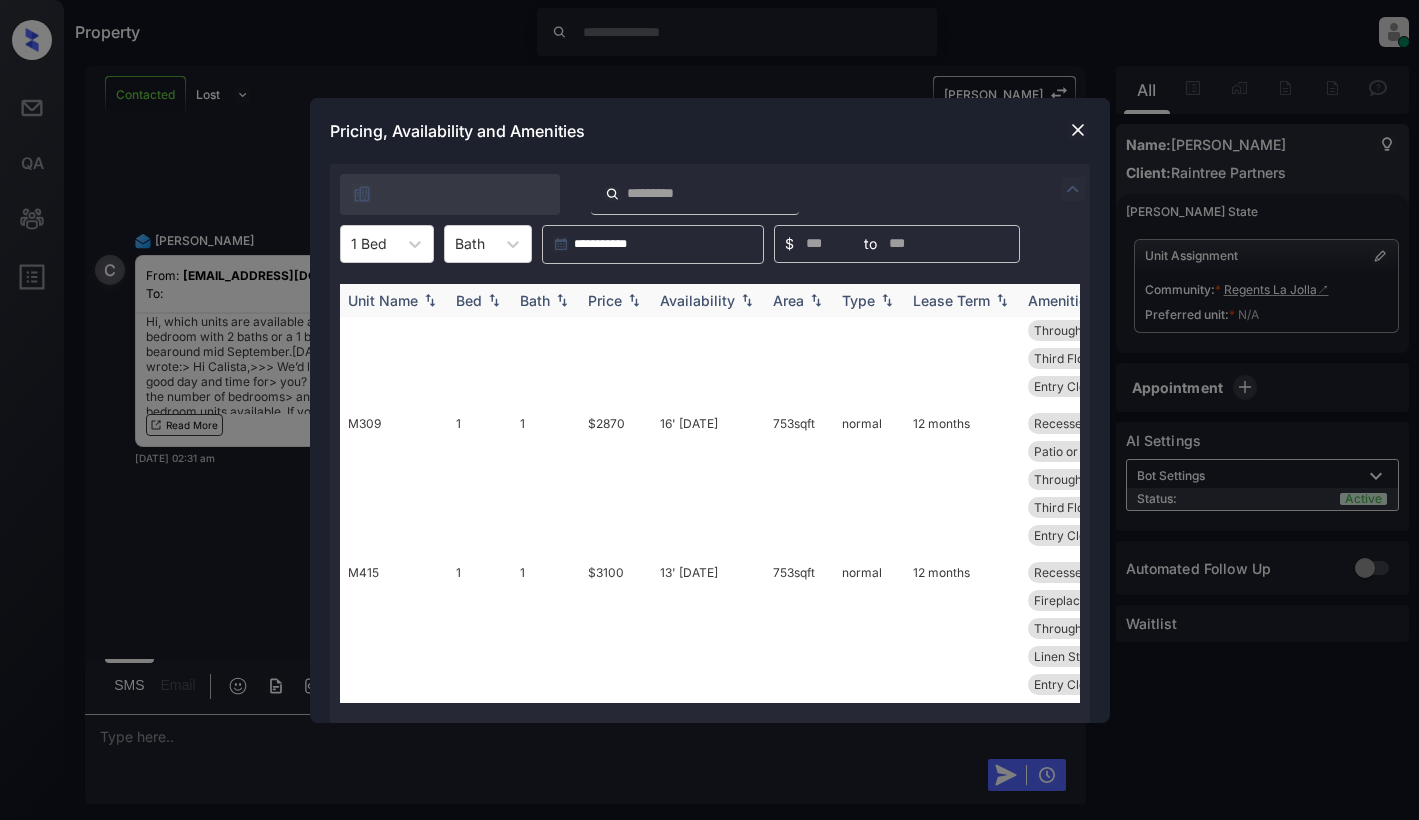 click on "Price" at bounding box center (605, 300) 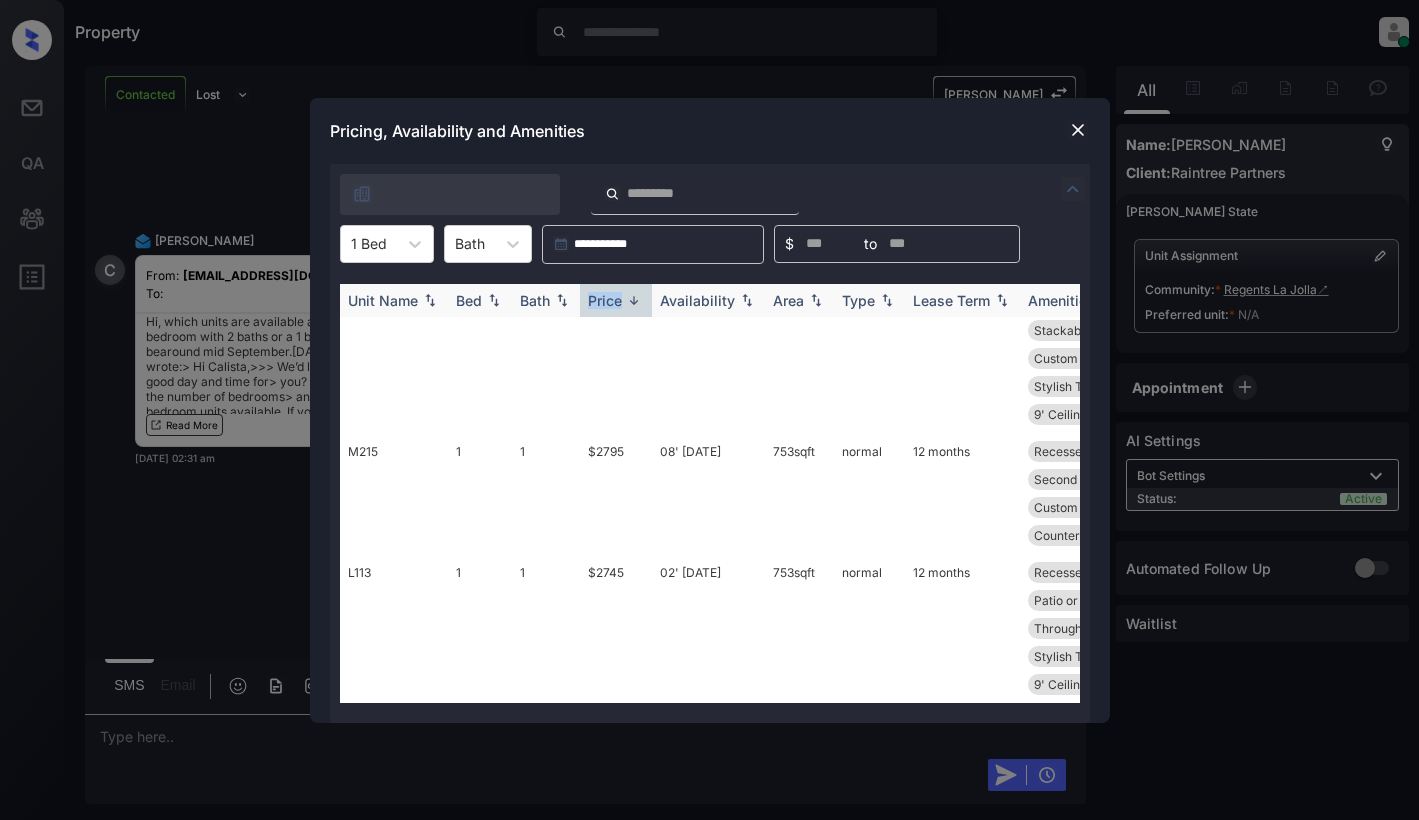click on "Price" at bounding box center [605, 300] 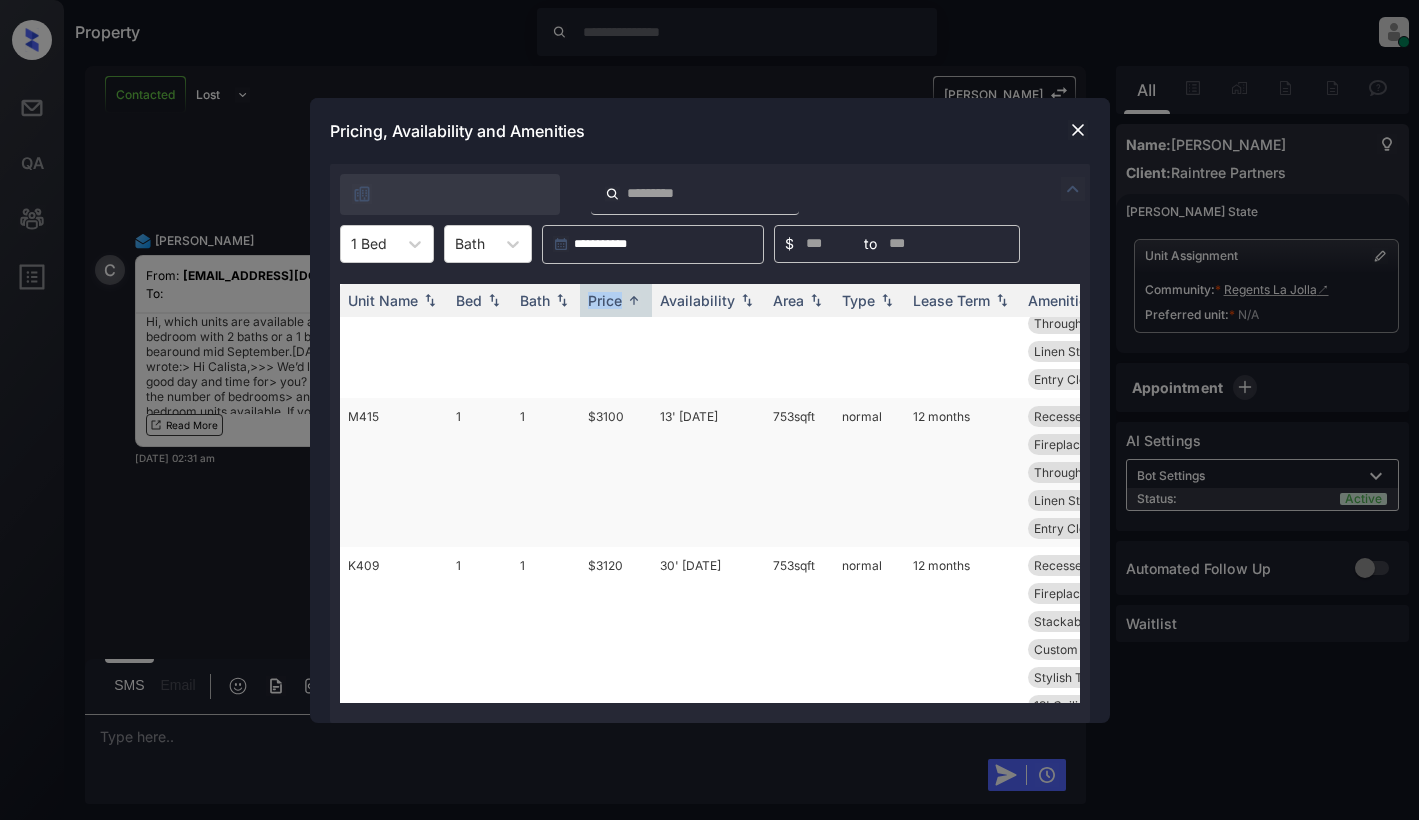 scroll, scrollTop: 1000, scrollLeft: 0, axis: vertical 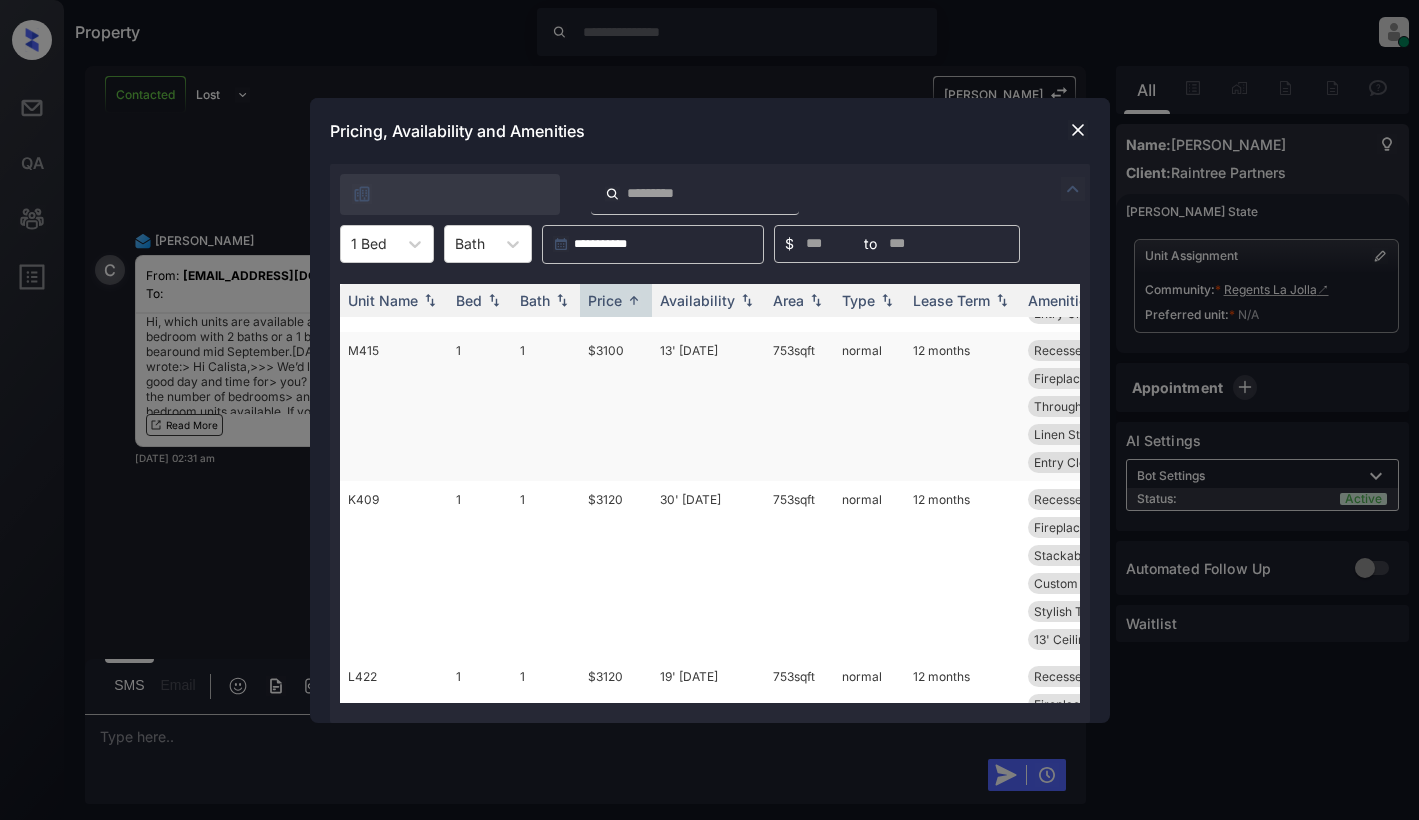 click on "$3100" at bounding box center [616, 406] 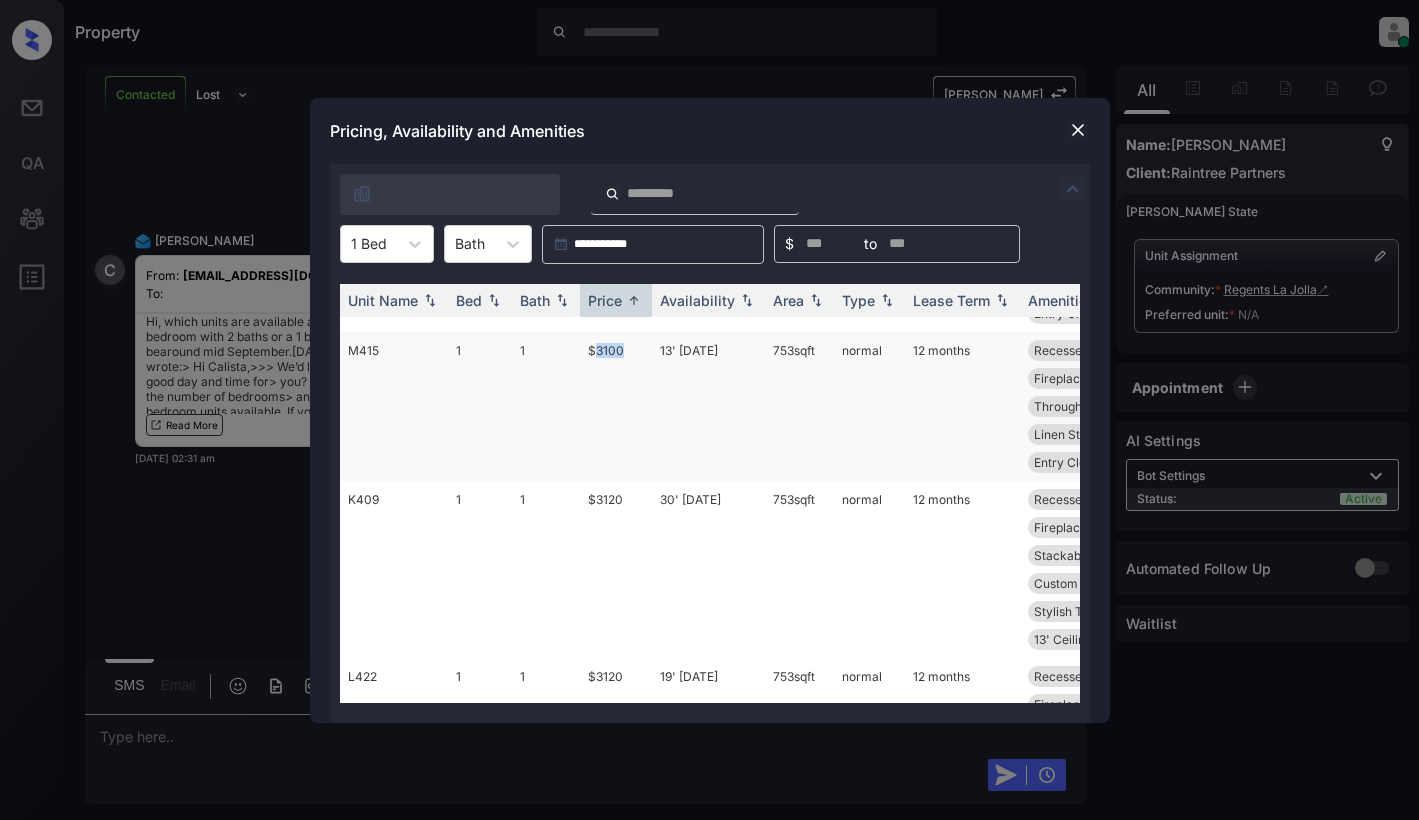 click on "$3100" at bounding box center (616, 406) 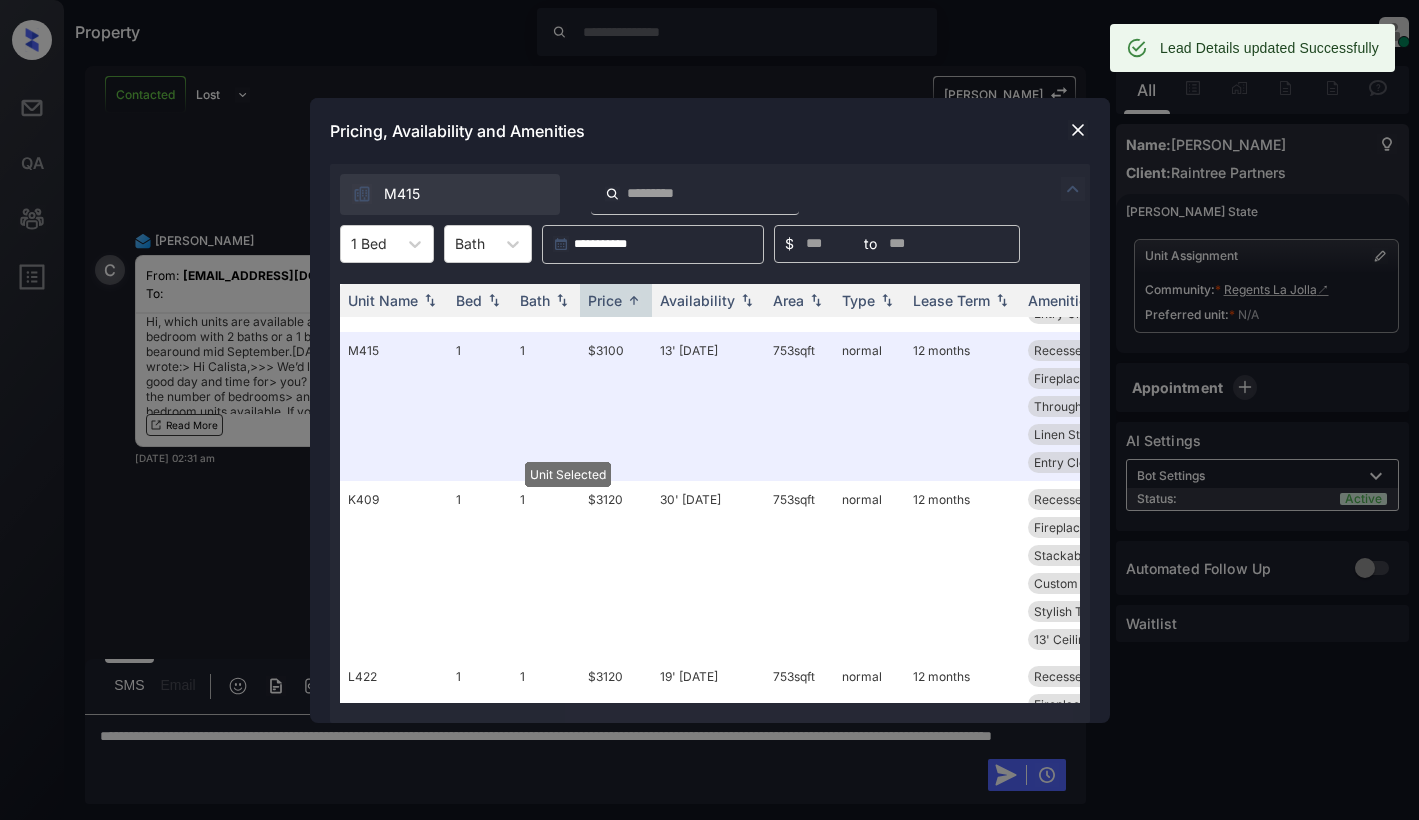 click on "**********" at bounding box center [709, 410] 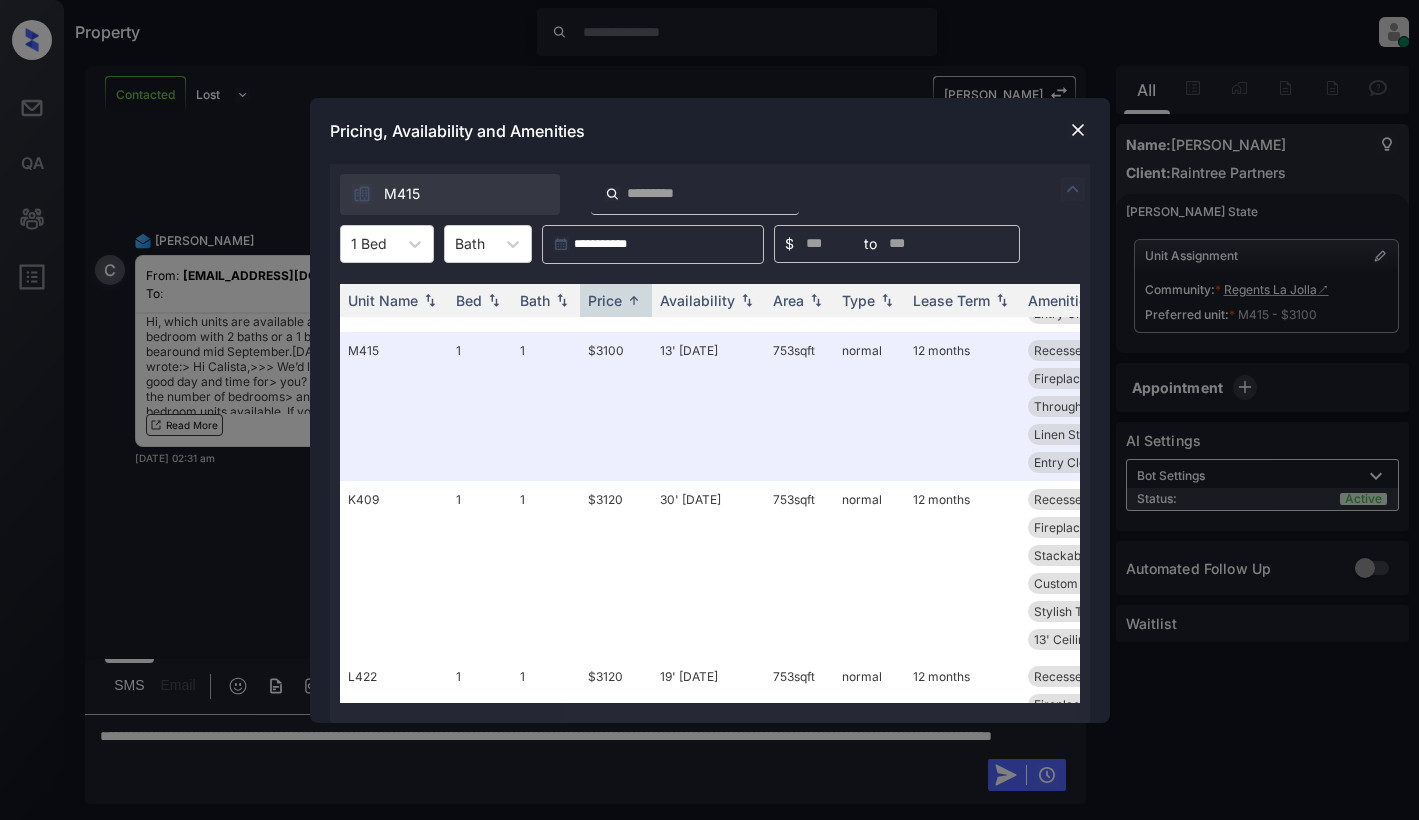 click on "**********" at bounding box center (709, 410) 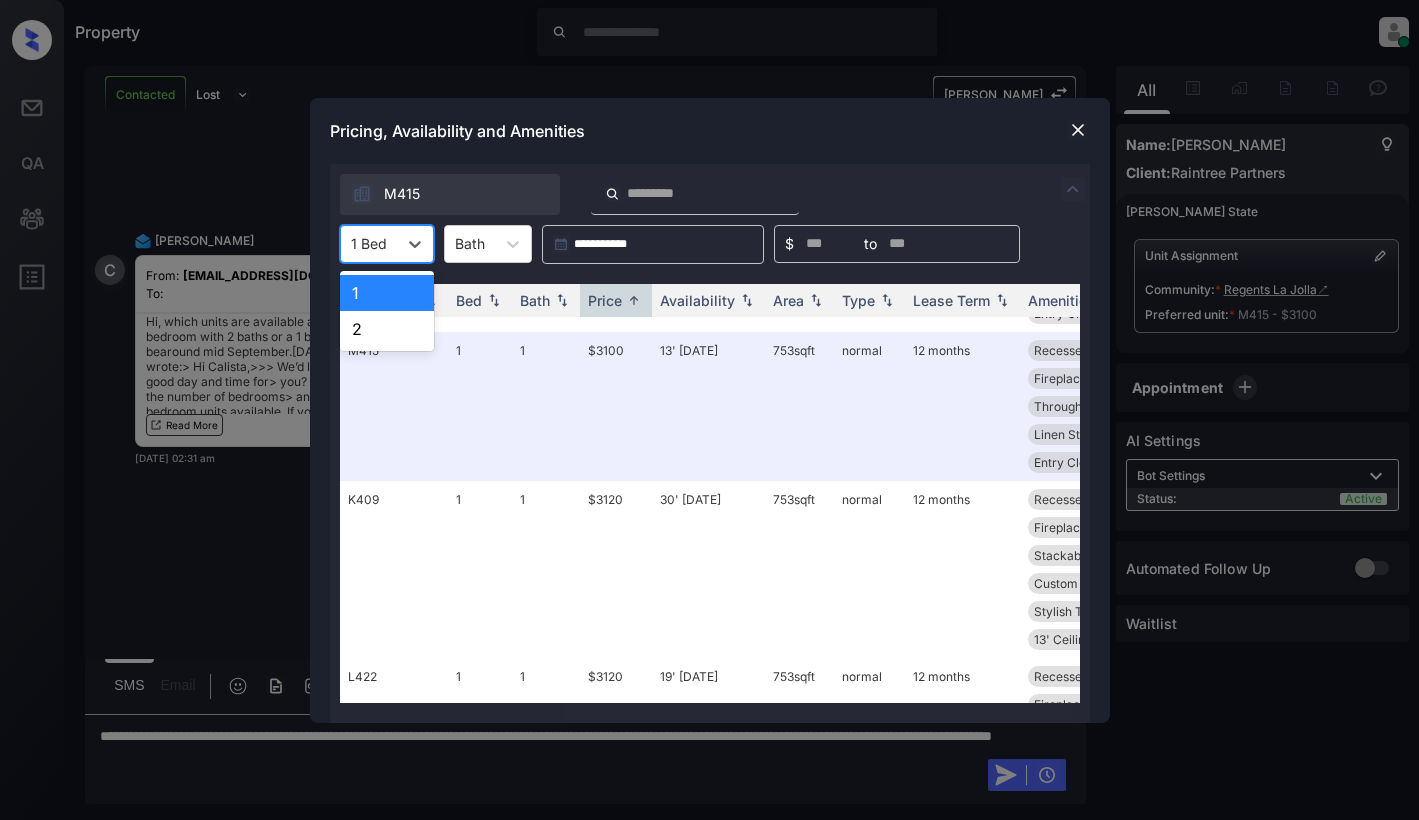 click on "1 Bed" at bounding box center (369, 243) 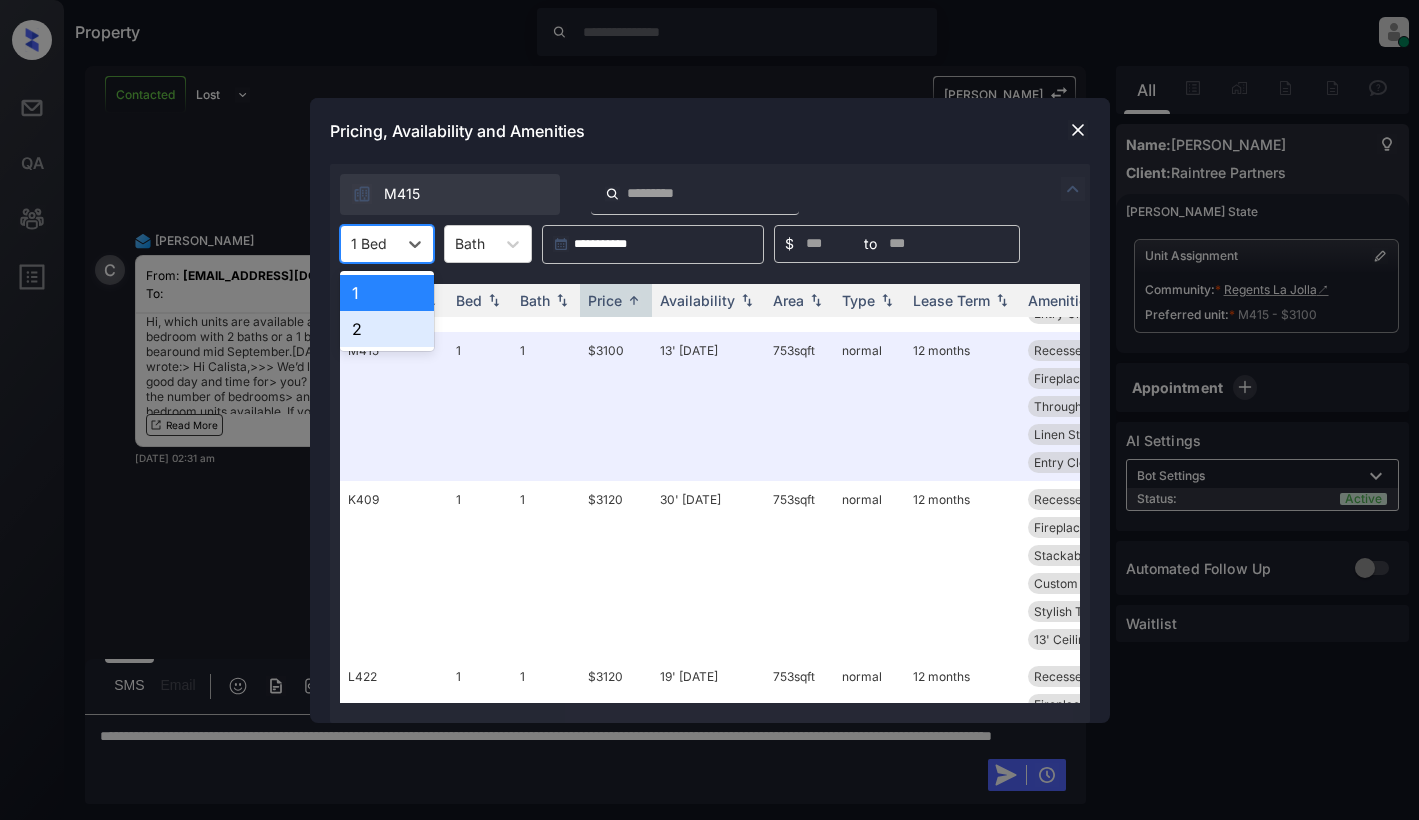 click on "2" at bounding box center (387, 329) 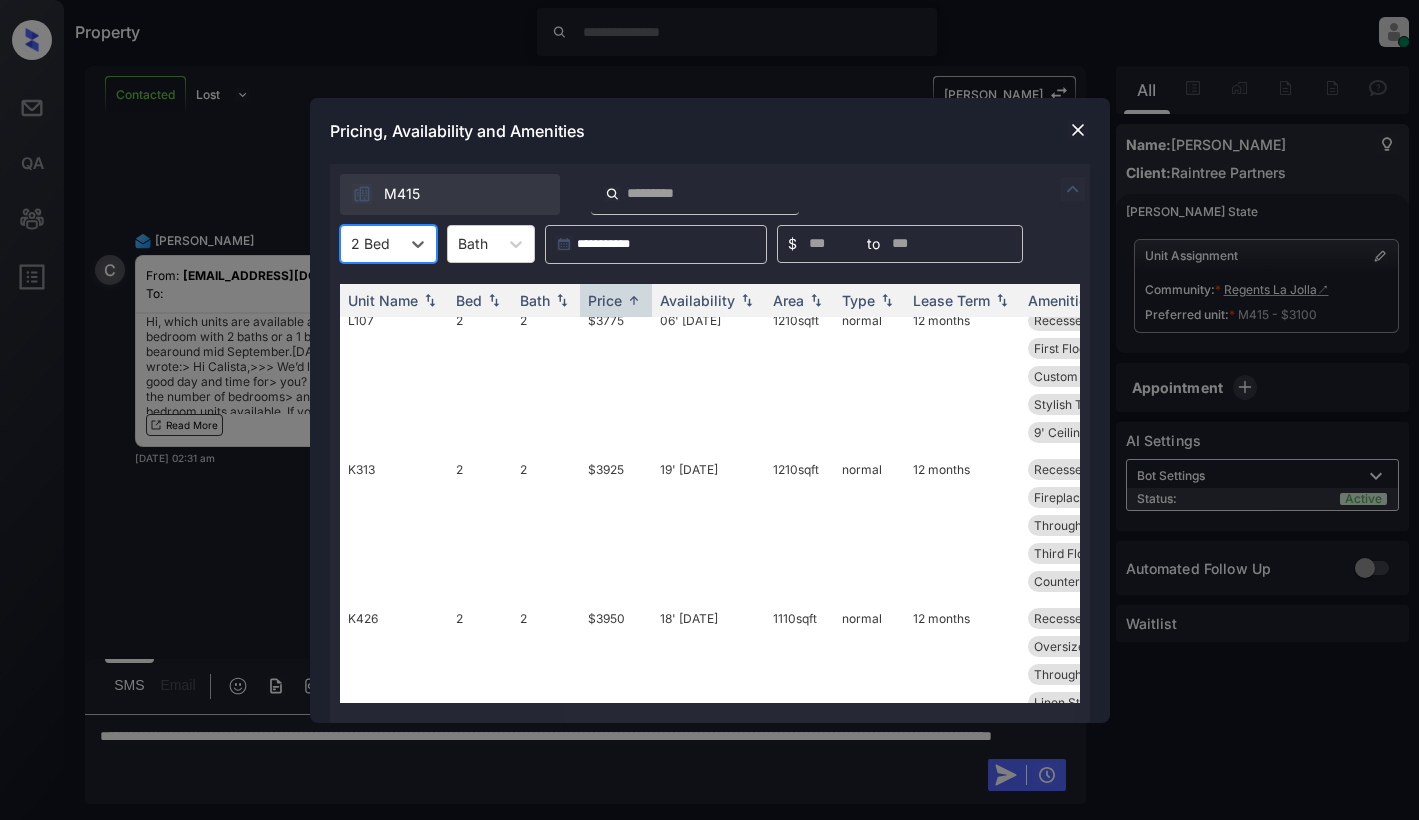 scroll, scrollTop: 0, scrollLeft: 0, axis: both 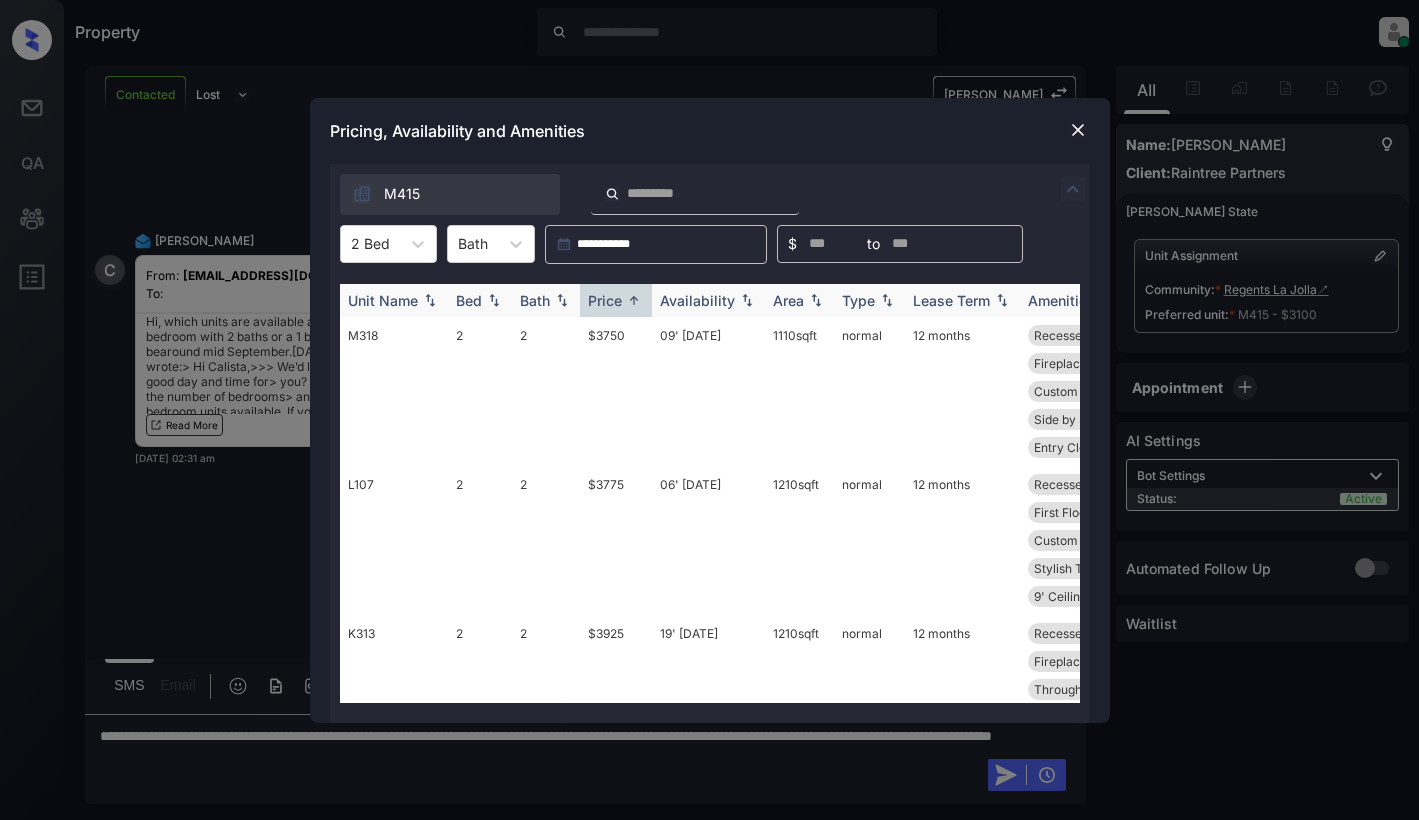 click on "Price" at bounding box center (605, 300) 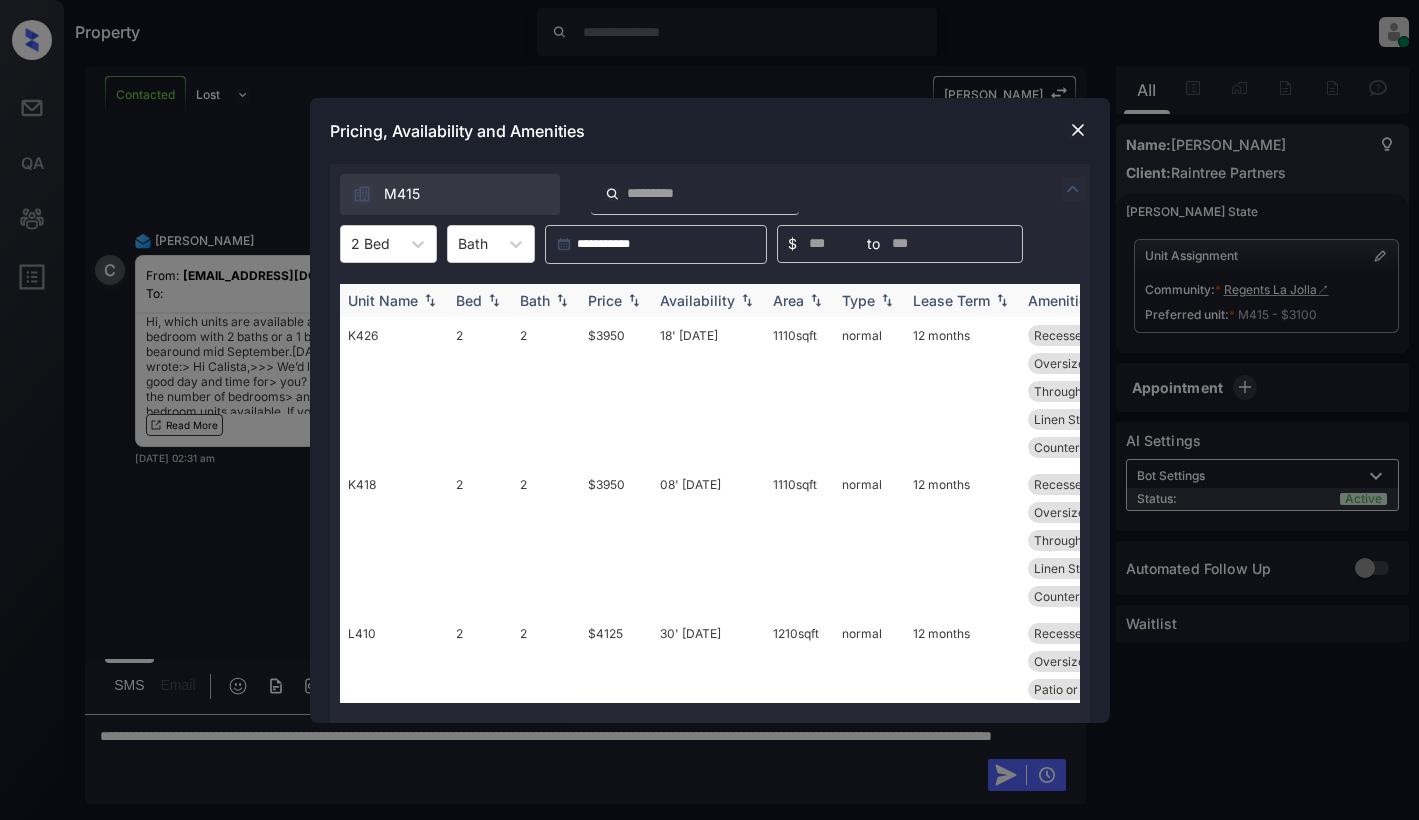 click at bounding box center (634, 300) 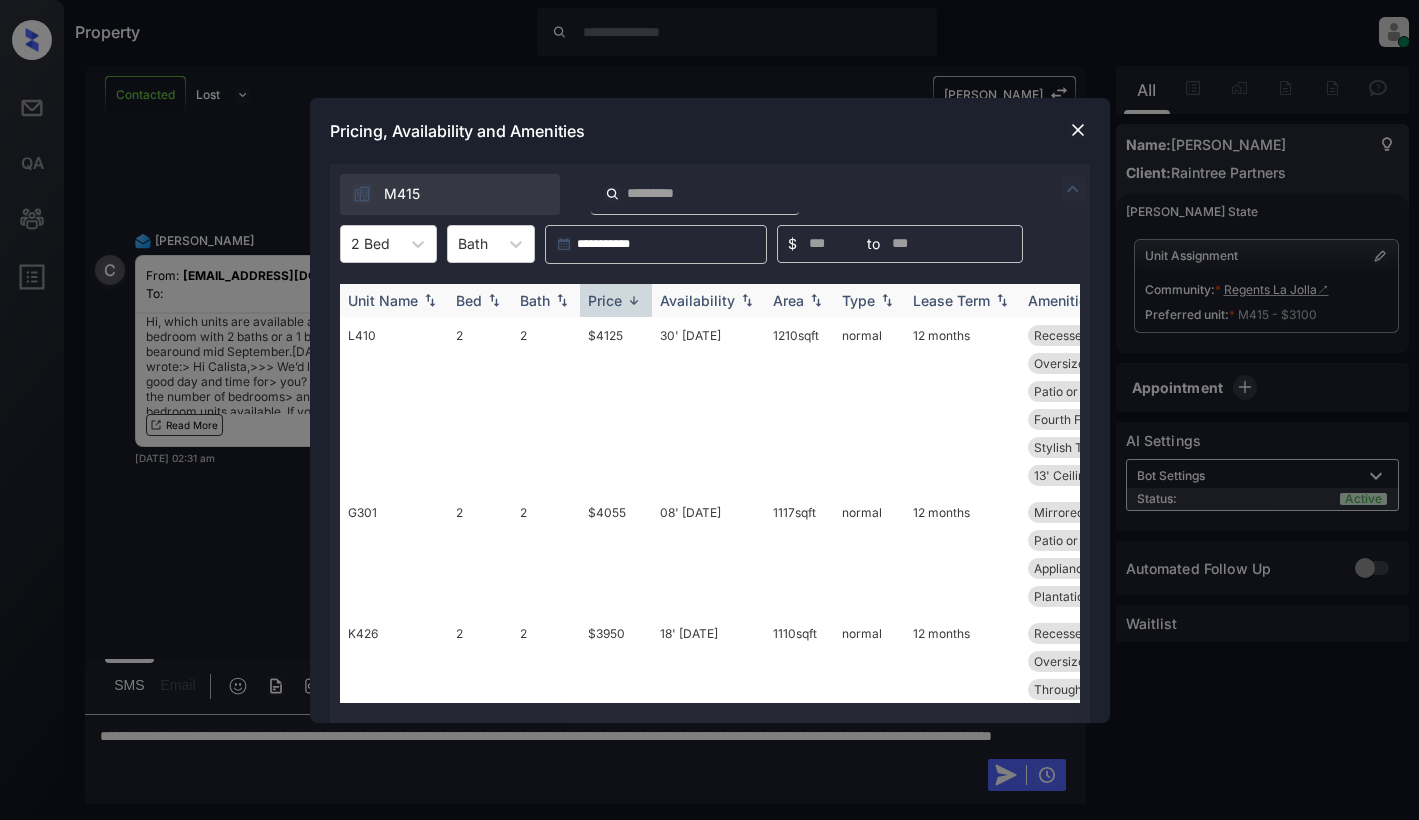 click at bounding box center [634, 300] 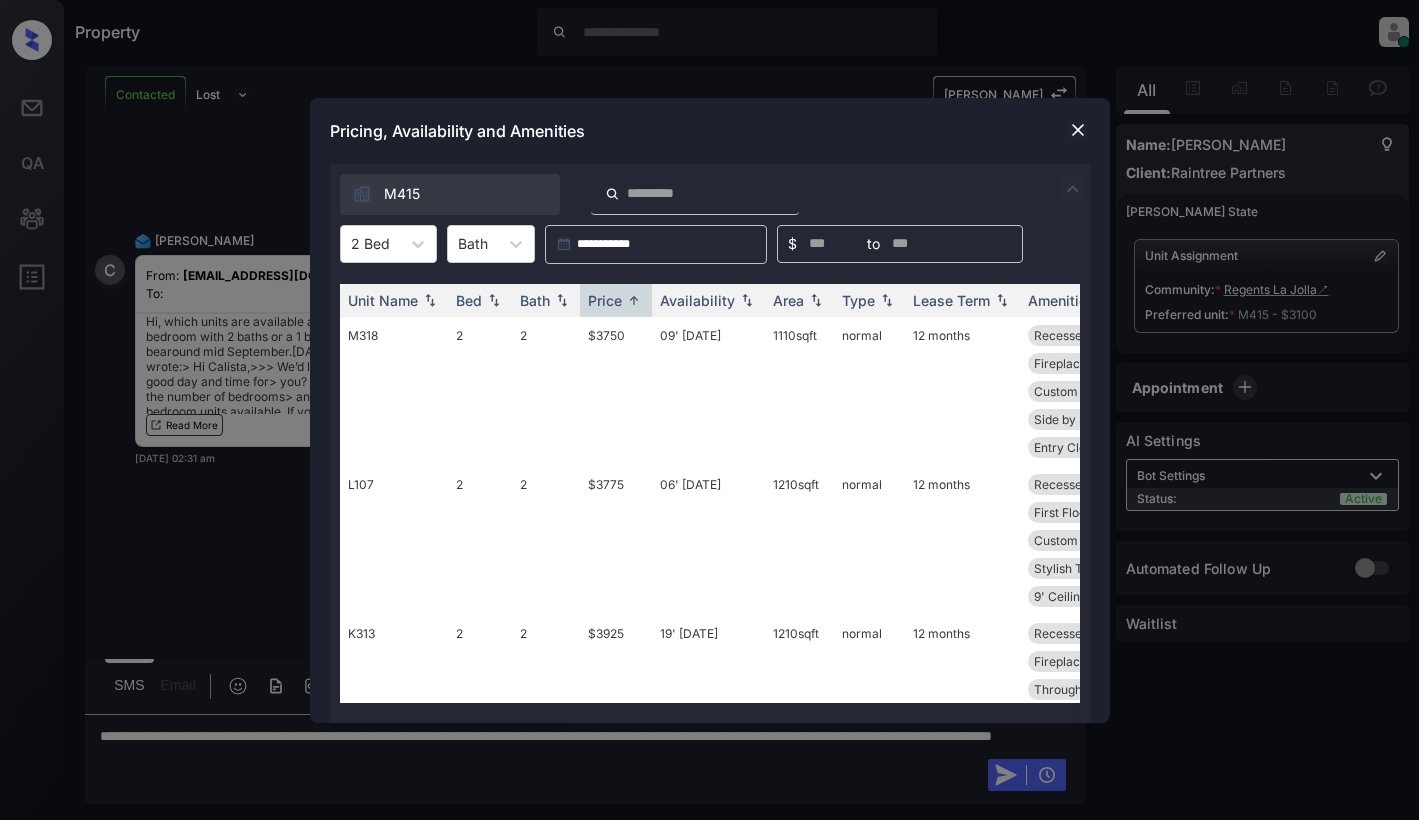 click at bounding box center [1078, 130] 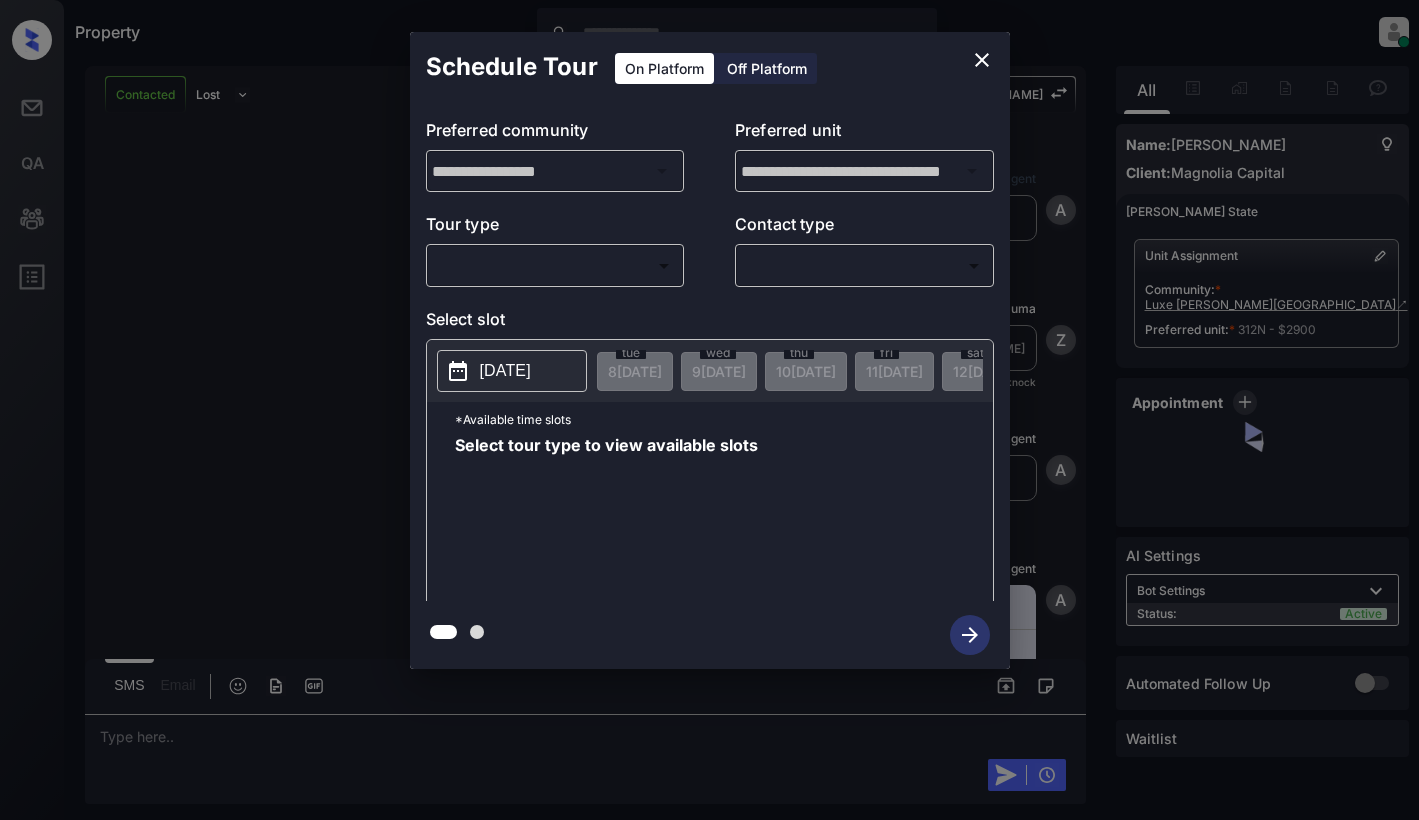 scroll, scrollTop: 0, scrollLeft: 0, axis: both 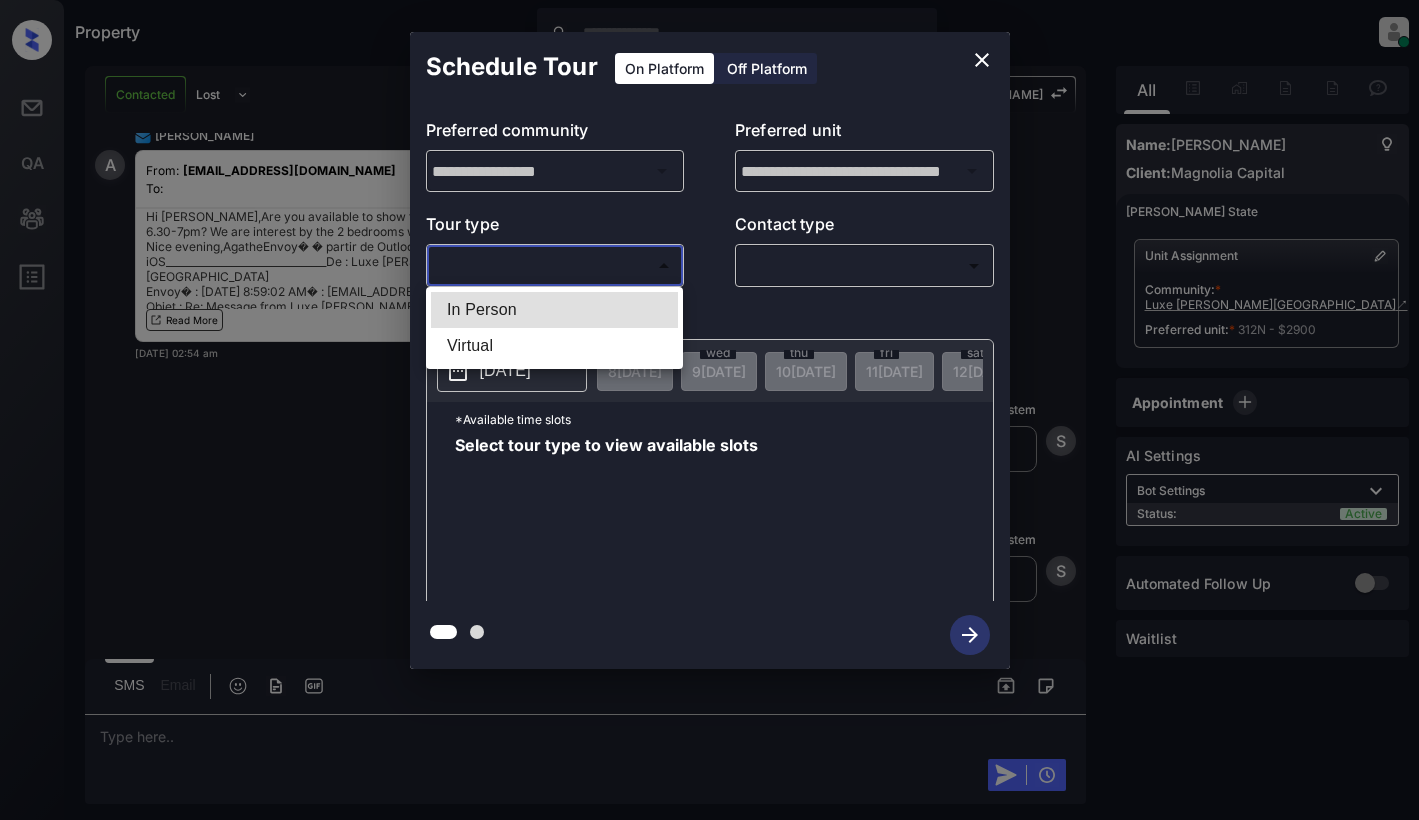 click on "Property [PERSON_NAME] Online Set yourself   offline Set yourself   on break Profile Switch to  light  mode Sign out Contacted Lost Lead Sentiment: Angry Upon sliding the acknowledgement:  Lead will move to lost stage. * ​ SMS and call option will be set to opt out. AFM will be turned off for the lead. [PERSON_NAME] New Message Agent Lead created via webhook in Inbound stage. [DATE] 08:26 am A New Message [PERSON_NAME] Lead transferred to leasing agent: [PERSON_NAME] [DATE] 08:26 am  Sync'd w  knock Z New Message Agent AFM Request sent to [PERSON_NAME]. [DATE] 08:26 am A New Message Agent Notes Note: Structured Note:
Move In Date: [DATE]
Bedroom: 2
[DATE] 08:27 am A New Message [PERSON_NAME] Lead Details Updated
BedRoom: 2
[DATE] 08:27 am K New Message [PERSON_NAME] Lead Details Updated
Move In Date:  [DATE]
[DATE] 08:27 am K New Message Kelsey A preferred unit has been added as, 312N [DATE] 08:27 am K New Message [PERSON_NAME] From:   [EMAIL_ADDRESS][DOMAIN_NAME] To:   Hi [PERSON_NAME]," at bounding box center [709, 410] 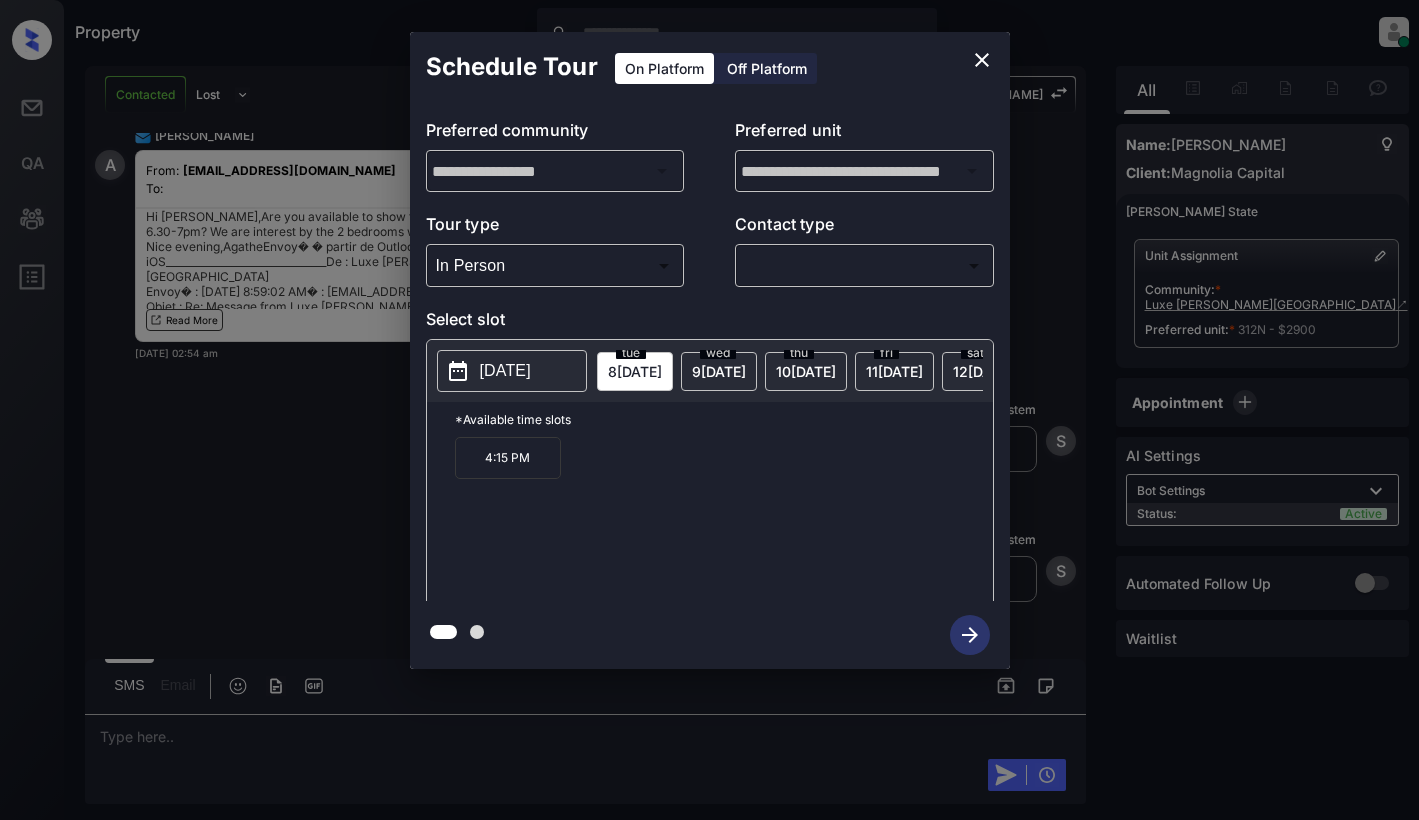 click on "wed 9 JUL" at bounding box center (719, 371) 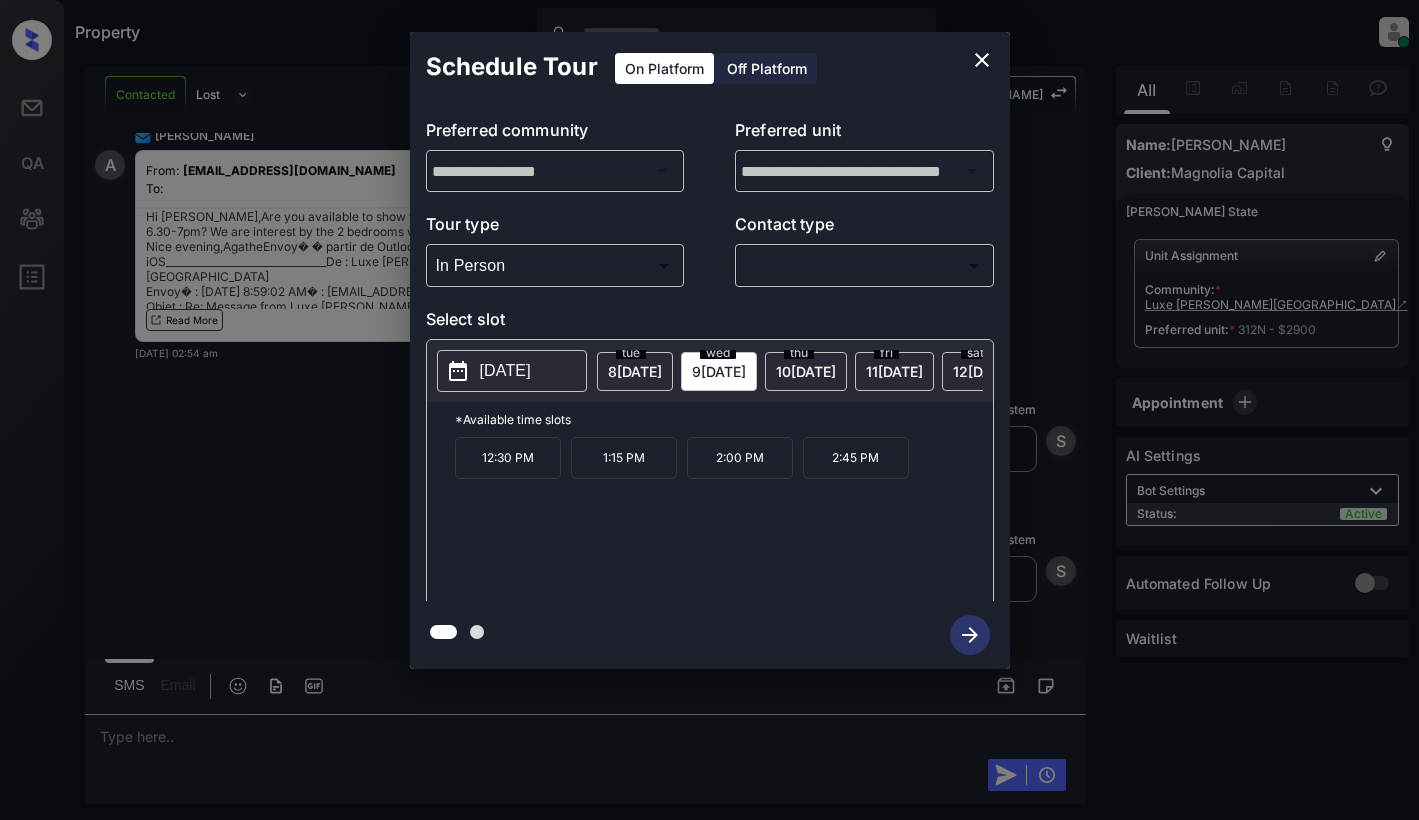 click on "thu 10 JUL" at bounding box center [806, 371] 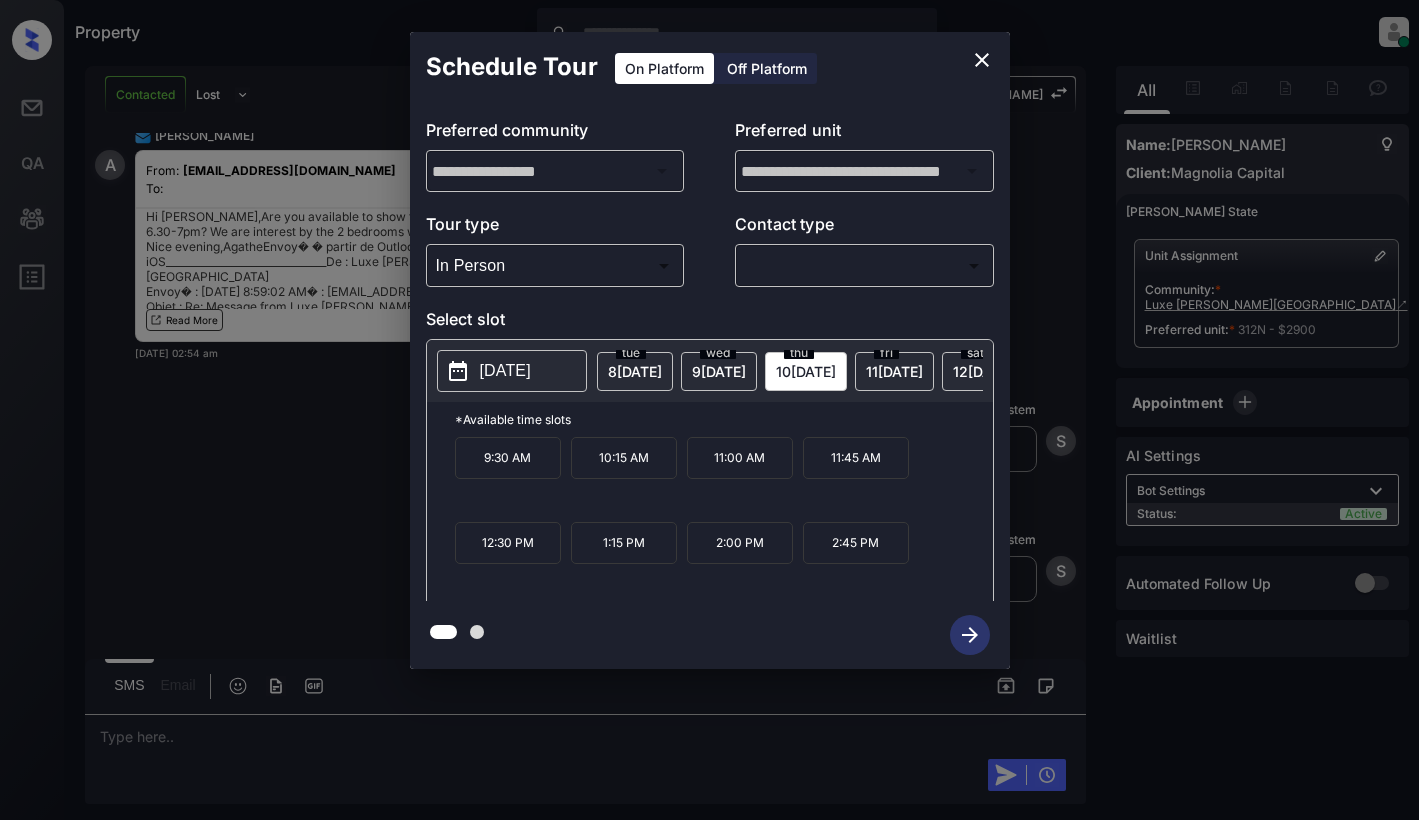 click on "11 JUL" at bounding box center (635, 371) 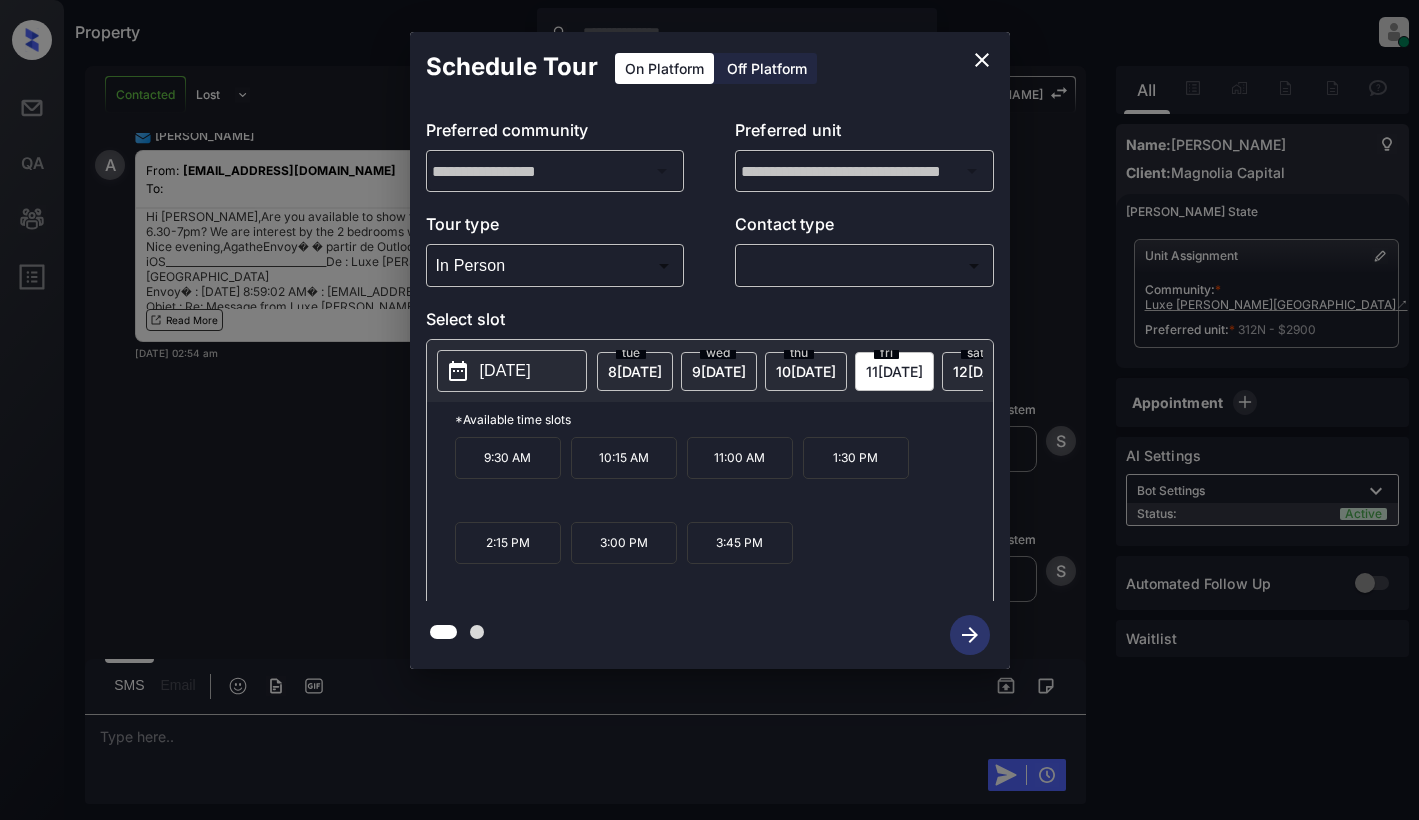 click on "2025-07-11" at bounding box center (505, 371) 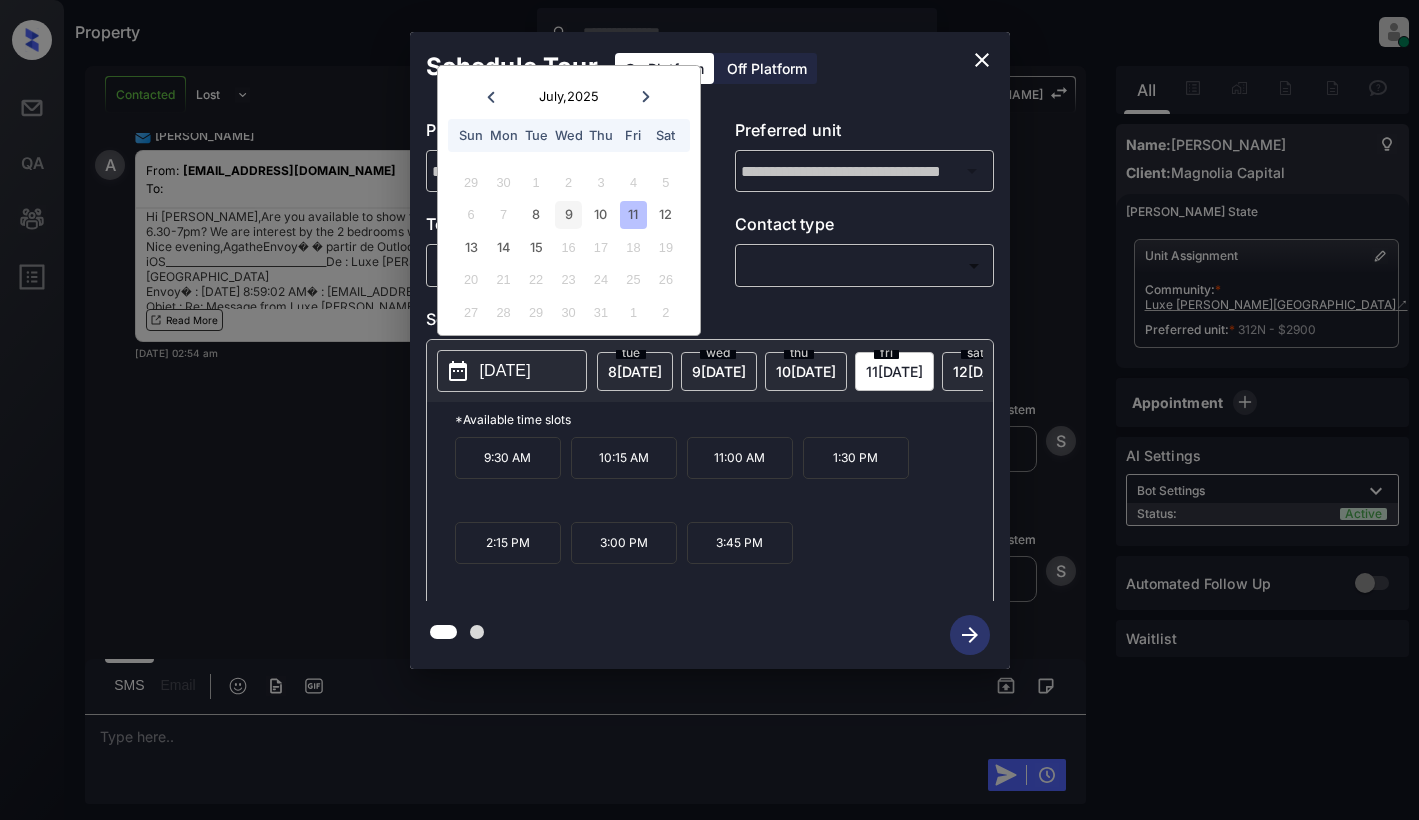 click on "9" at bounding box center [568, 214] 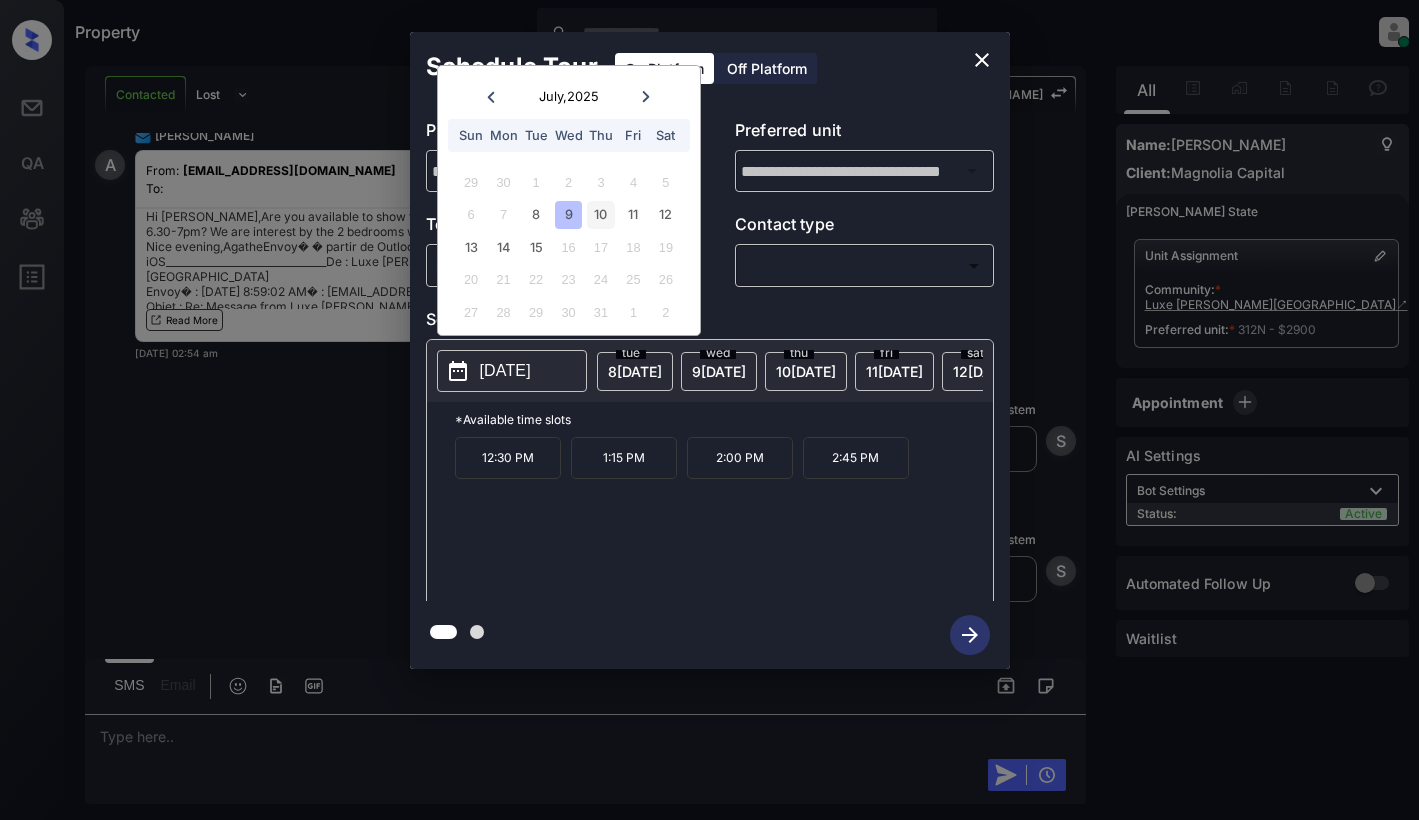 click on "10" at bounding box center (600, 214) 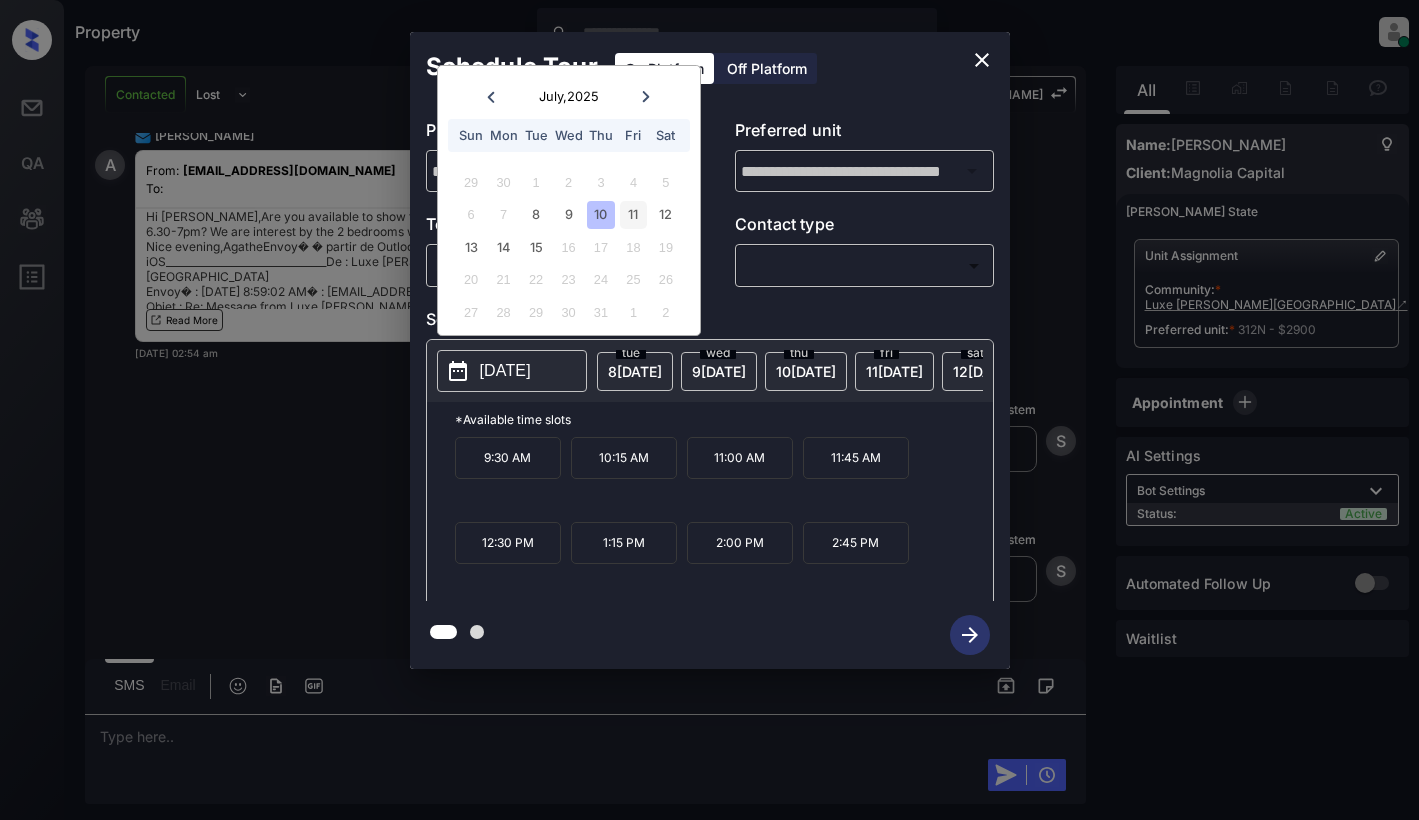 click on "11" at bounding box center (633, 214) 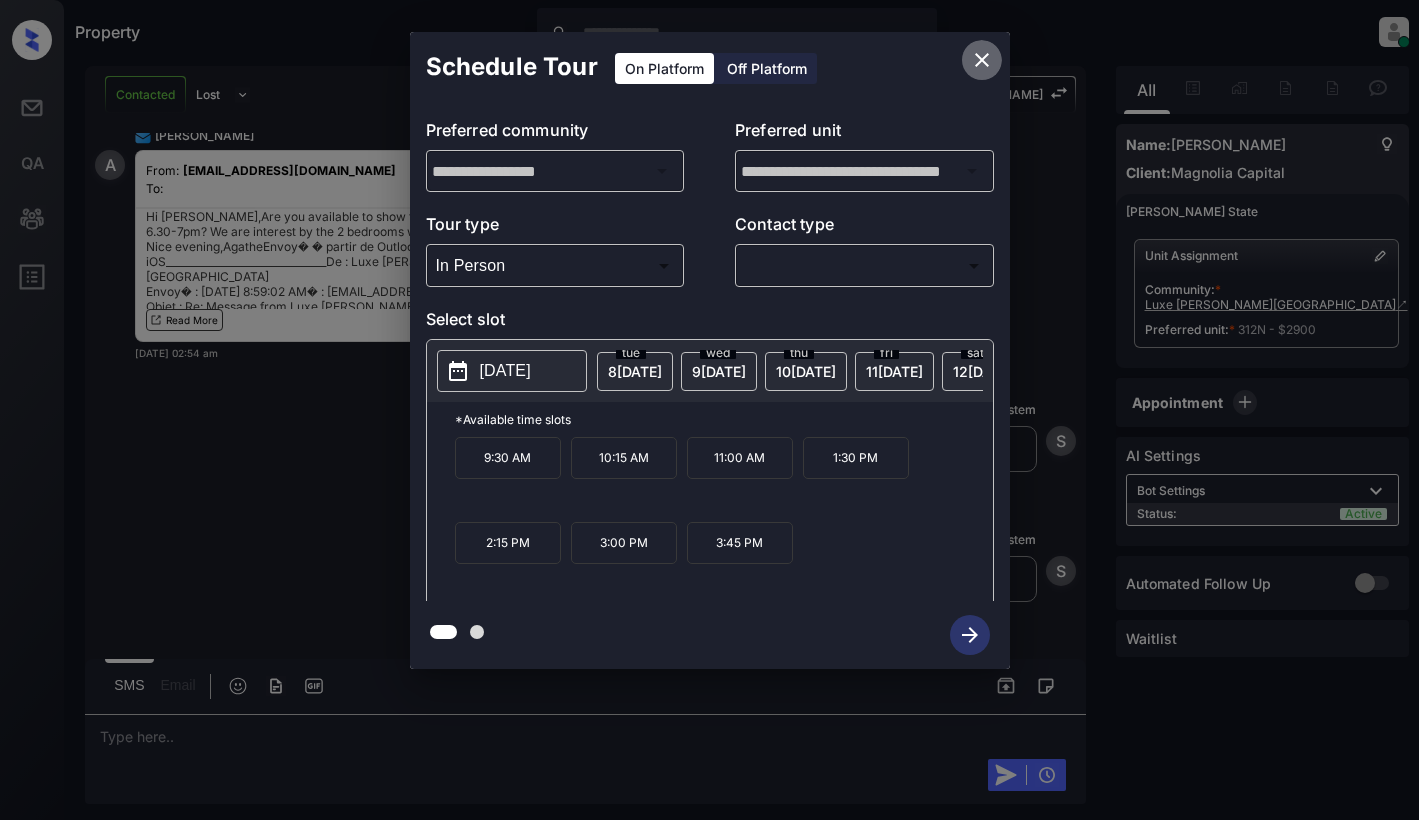 click 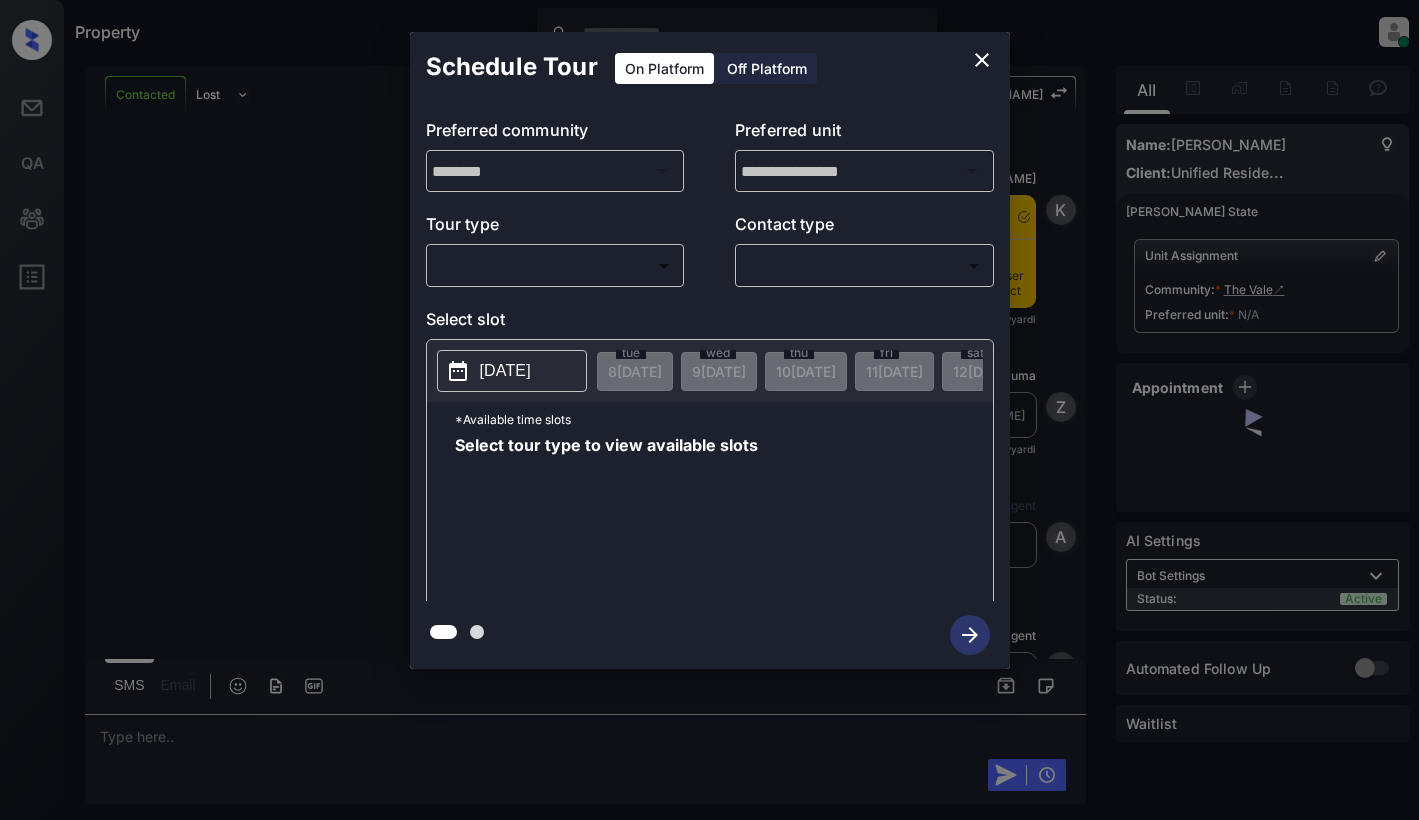 scroll, scrollTop: 0, scrollLeft: 0, axis: both 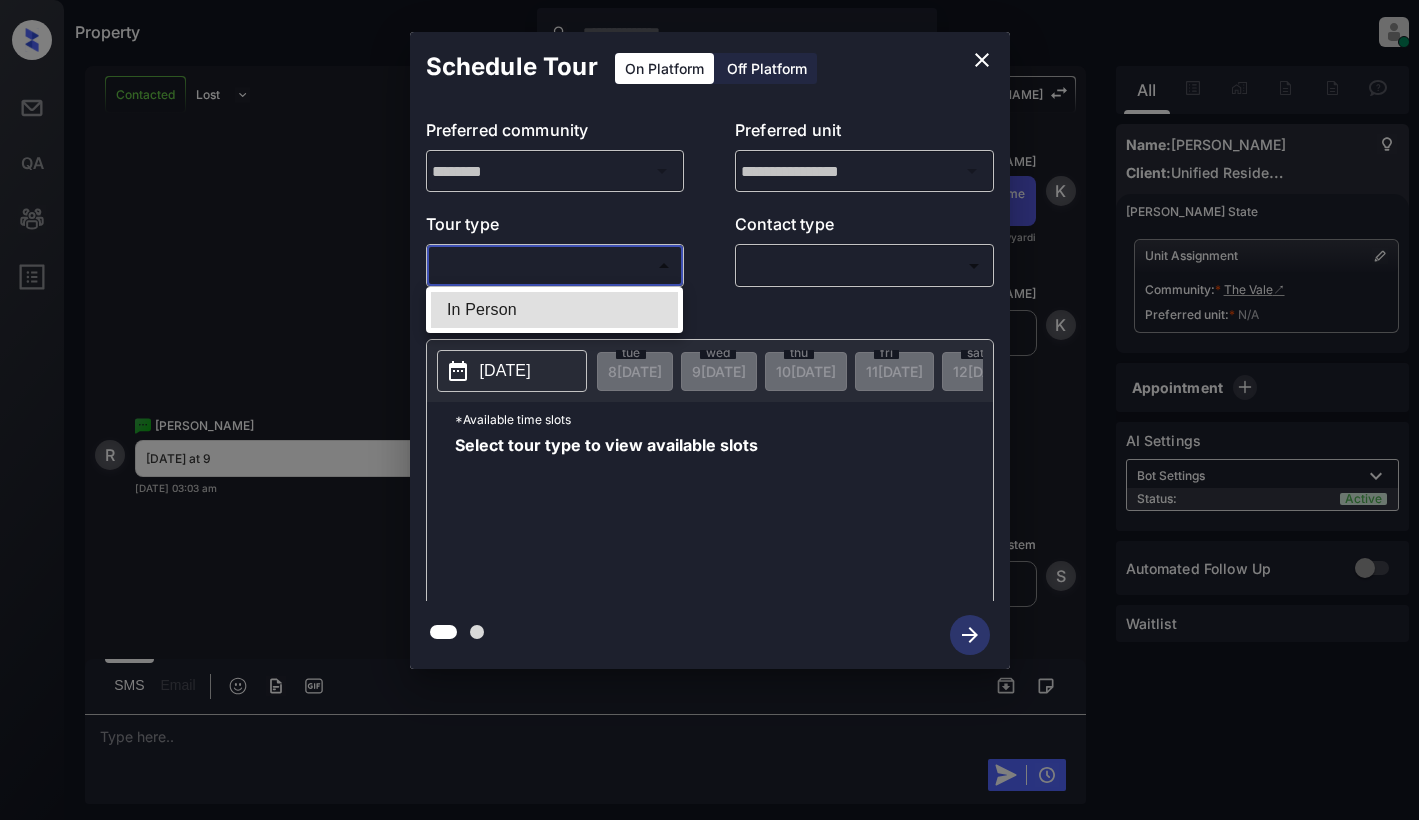 click on "Property Dominic Ceralde Online Set yourself   offline Set yourself   on break Profile Switch to  light  mode Sign out Contacted Lost Lead Sentiment: Angry Upon sliding the acknowledgement:  Lead will move to lost stage. * ​ SMS and call option will be set to opt out. AFM will be turned off for the lead. Kelsey New Message Kelsey Notes Note: https://conversation.getzuma.com/686cecdc4acc22fc55fa8fef - Paste this link into your browser to view Kelsey’s conversation with the prospect Jul 08, 2025 03:03 am  Sync'd w  yardi K New Message Zuma Lead transferred to leasing agent: kelsey Jul 08, 2025 03:03 am  Sync'd w  yardi Z New Message Agent Lead created via leadPoller in Inbound stage. Jul 08, 2025 03:03 am A New Message Agent AFM Request sent to Kelsey. Jul 08, 2025 03:03 am A New Message Agent Notes Note: Structured Note:
Move In Date: 2025-07-11
ILS Note:
Contact Us Prospect Match Criteria :  First Name,Last Name and Phone
Comments : Do you all accept split payments for rent ? Jul 08, 2025 03:03 am A   K" at bounding box center [709, 410] 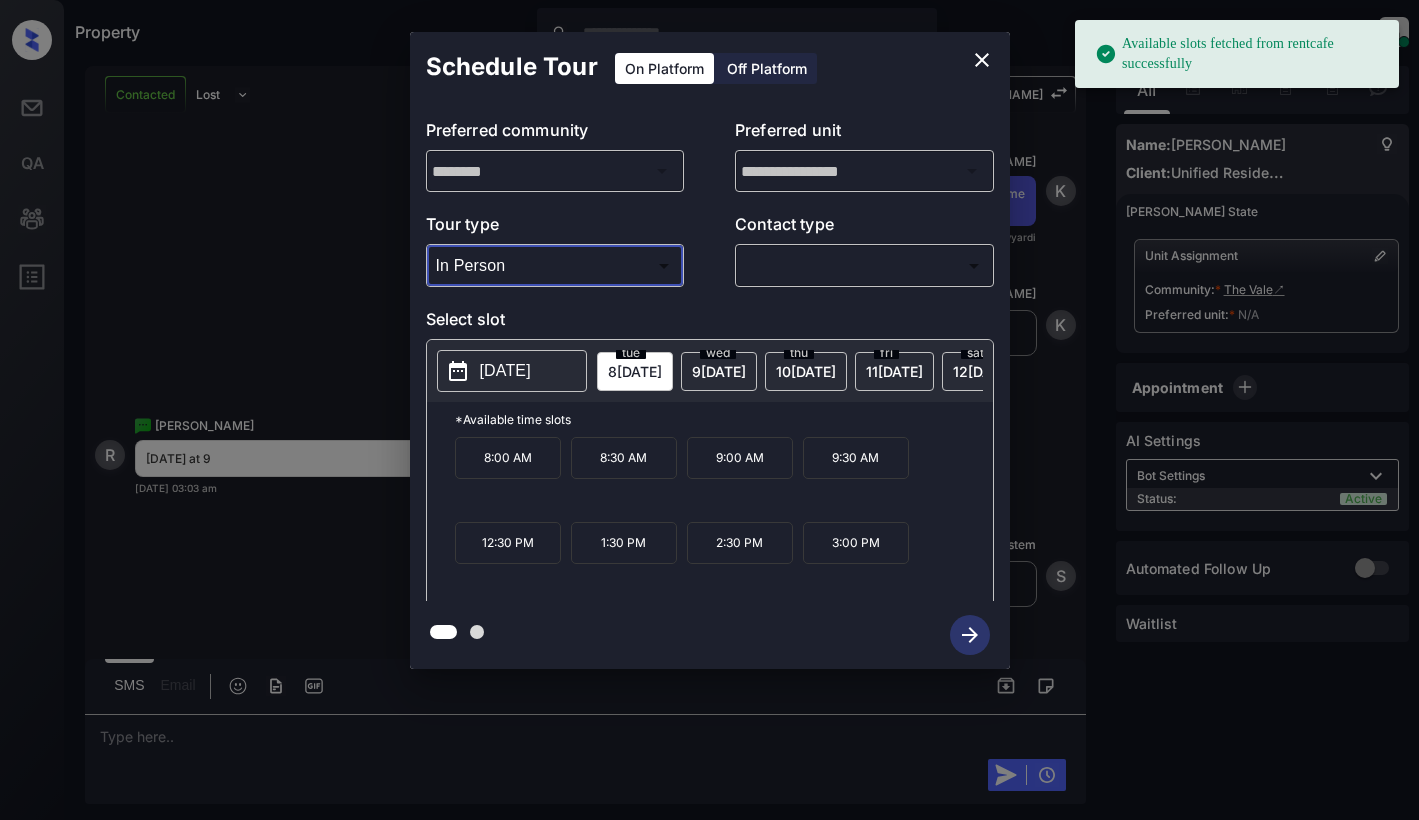 click on "[DATE]" at bounding box center [505, 371] 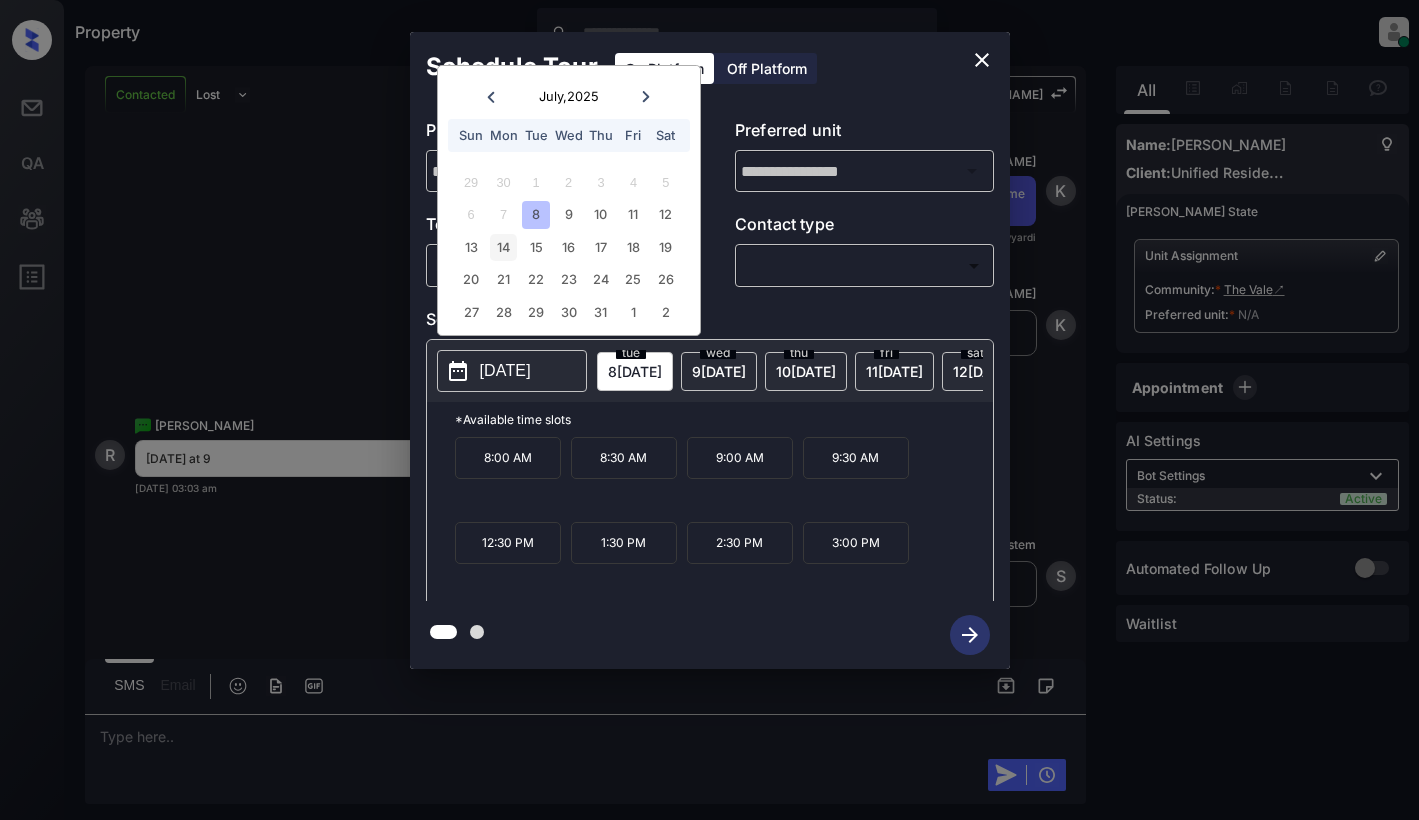 click on "14" at bounding box center [503, 247] 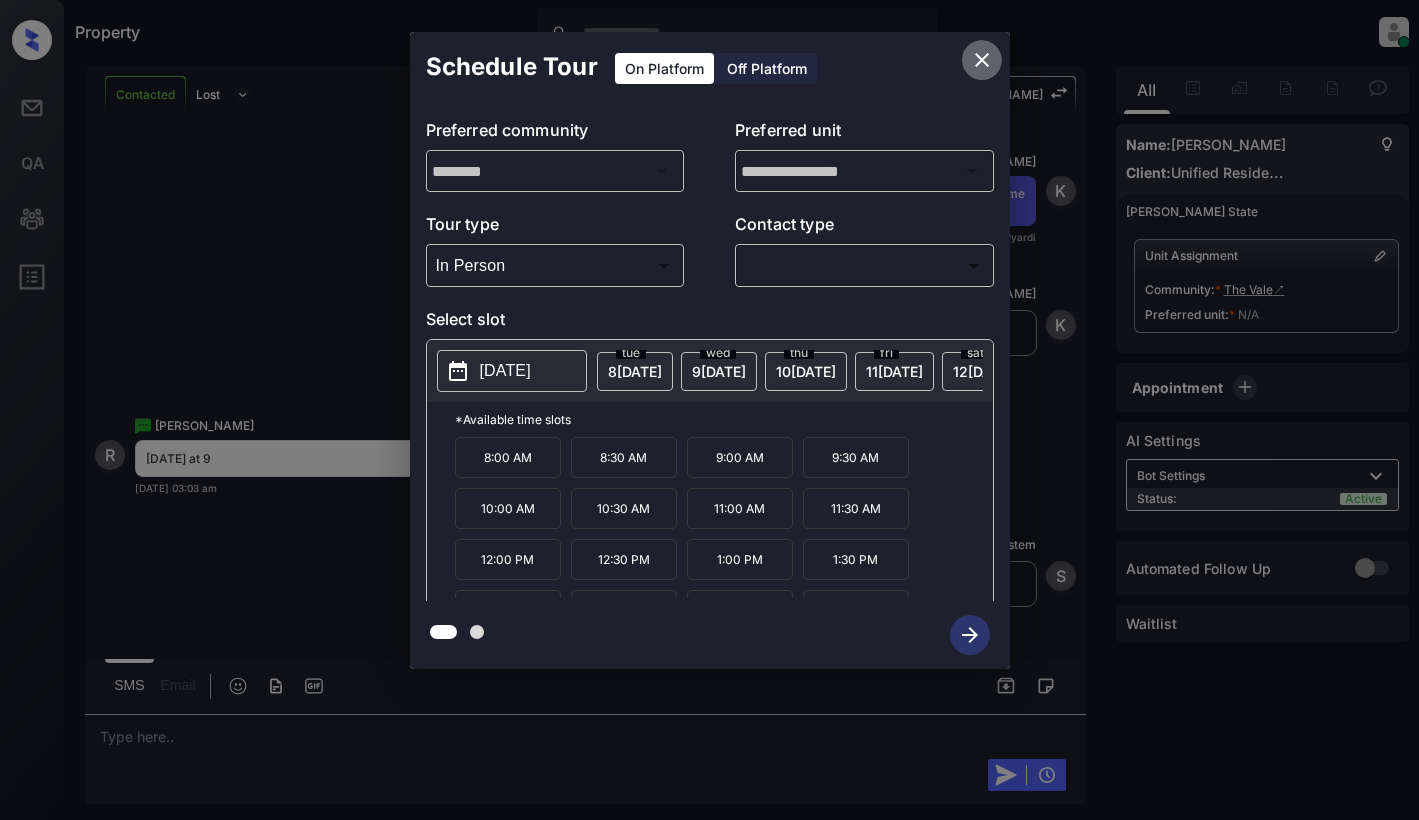 click 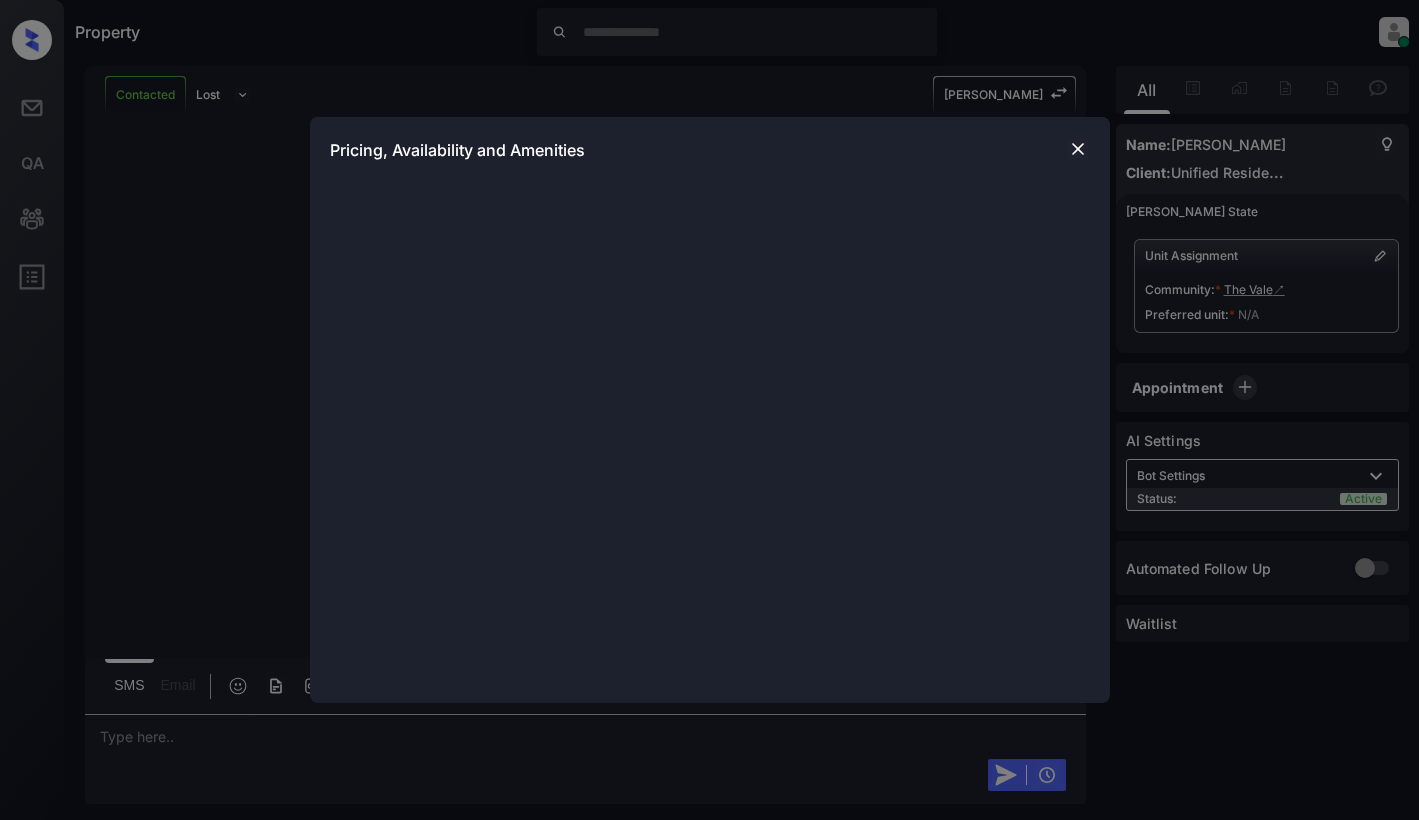 scroll, scrollTop: 0, scrollLeft: 0, axis: both 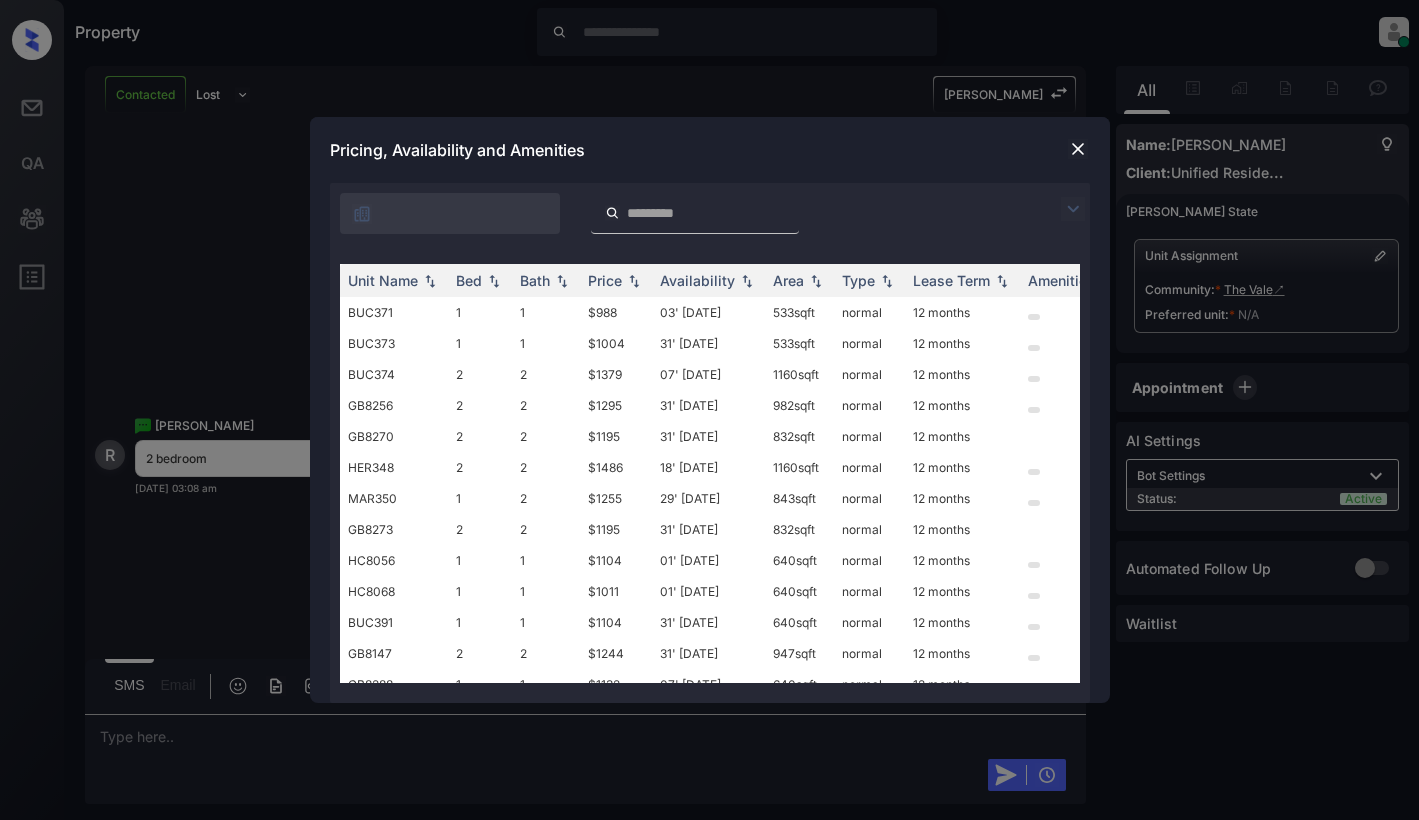 click at bounding box center [1073, 209] 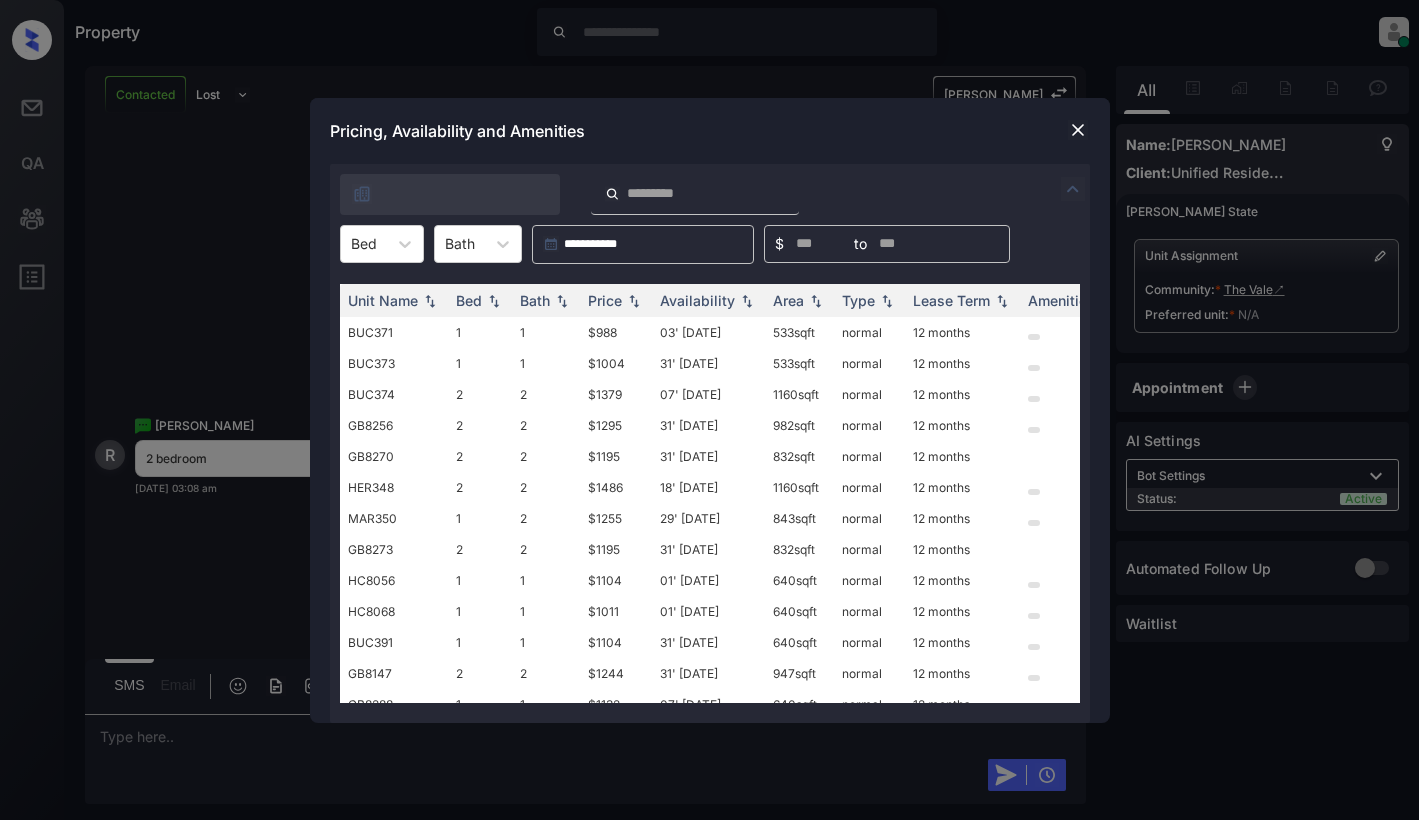 click at bounding box center [1078, 130] 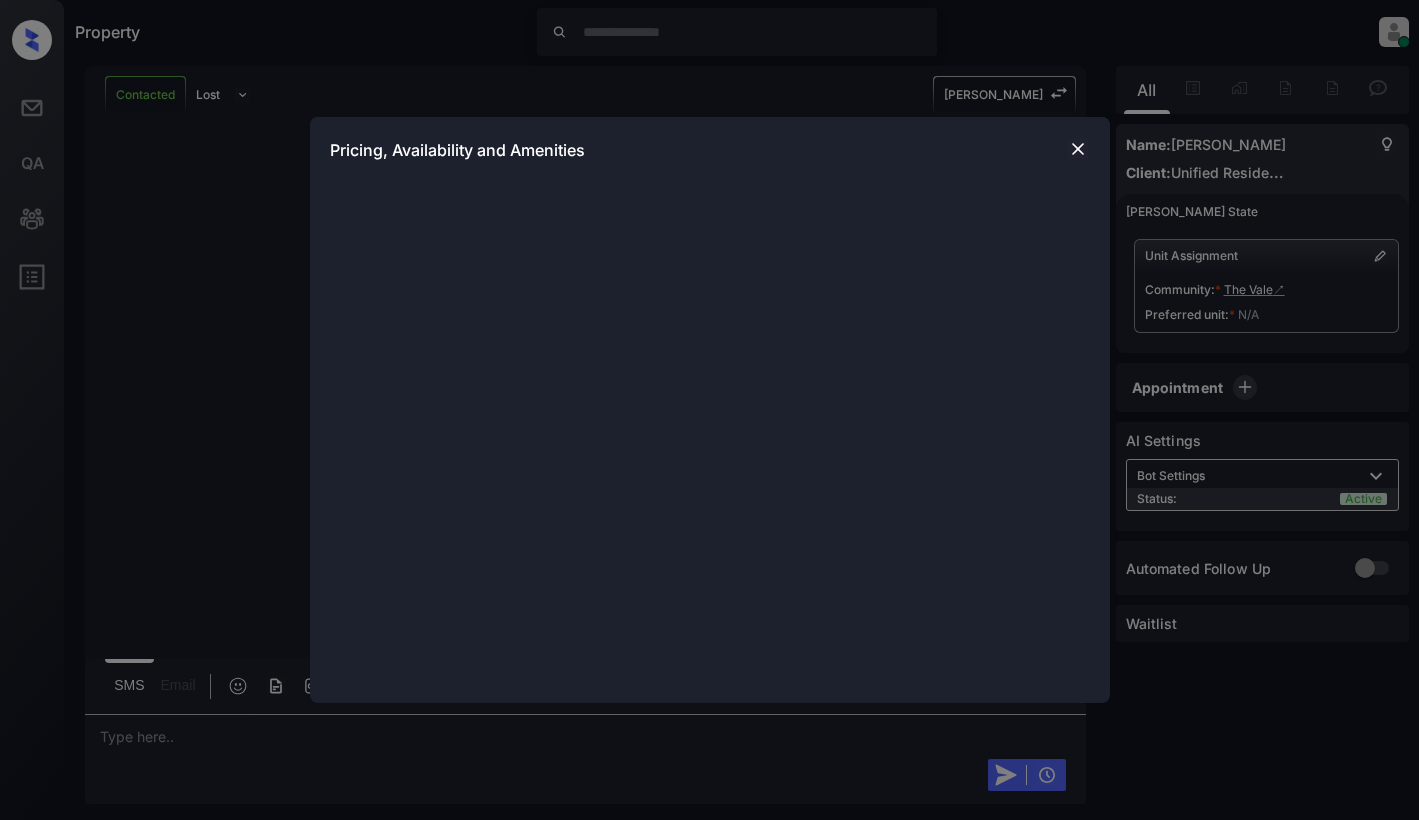 scroll, scrollTop: 0, scrollLeft: 0, axis: both 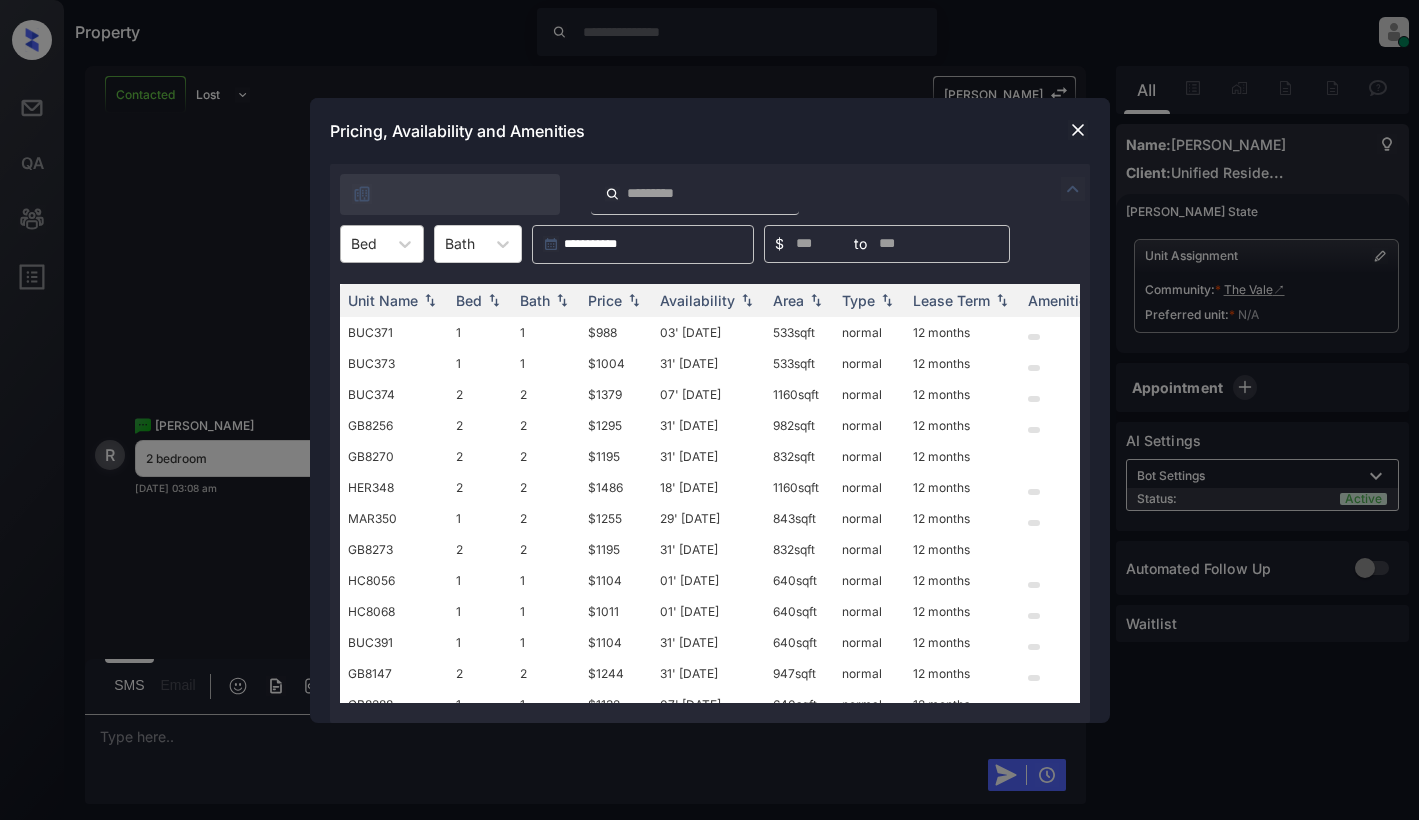 click at bounding box center [364, 243] 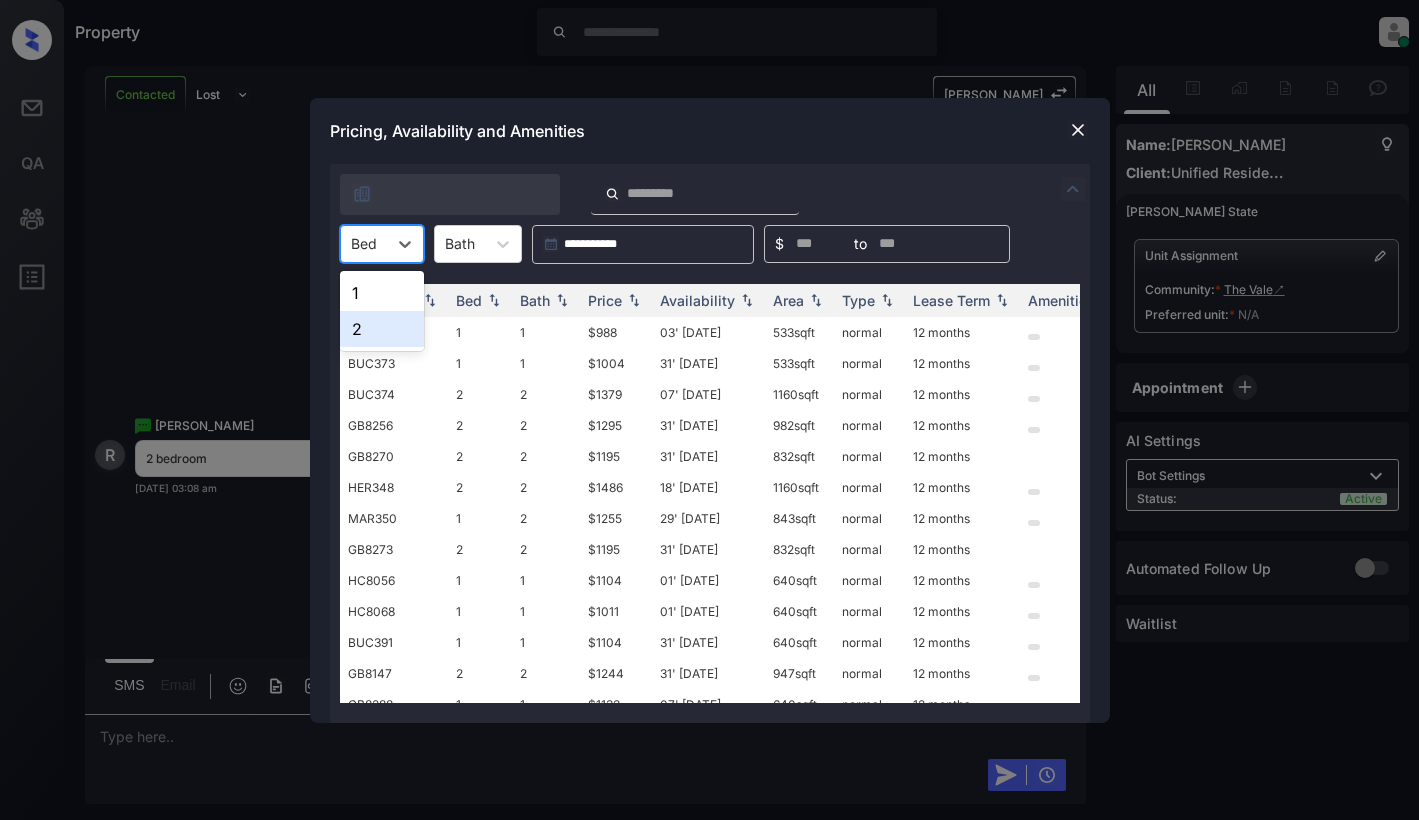 click on "2" at bounding box center (382, 329) 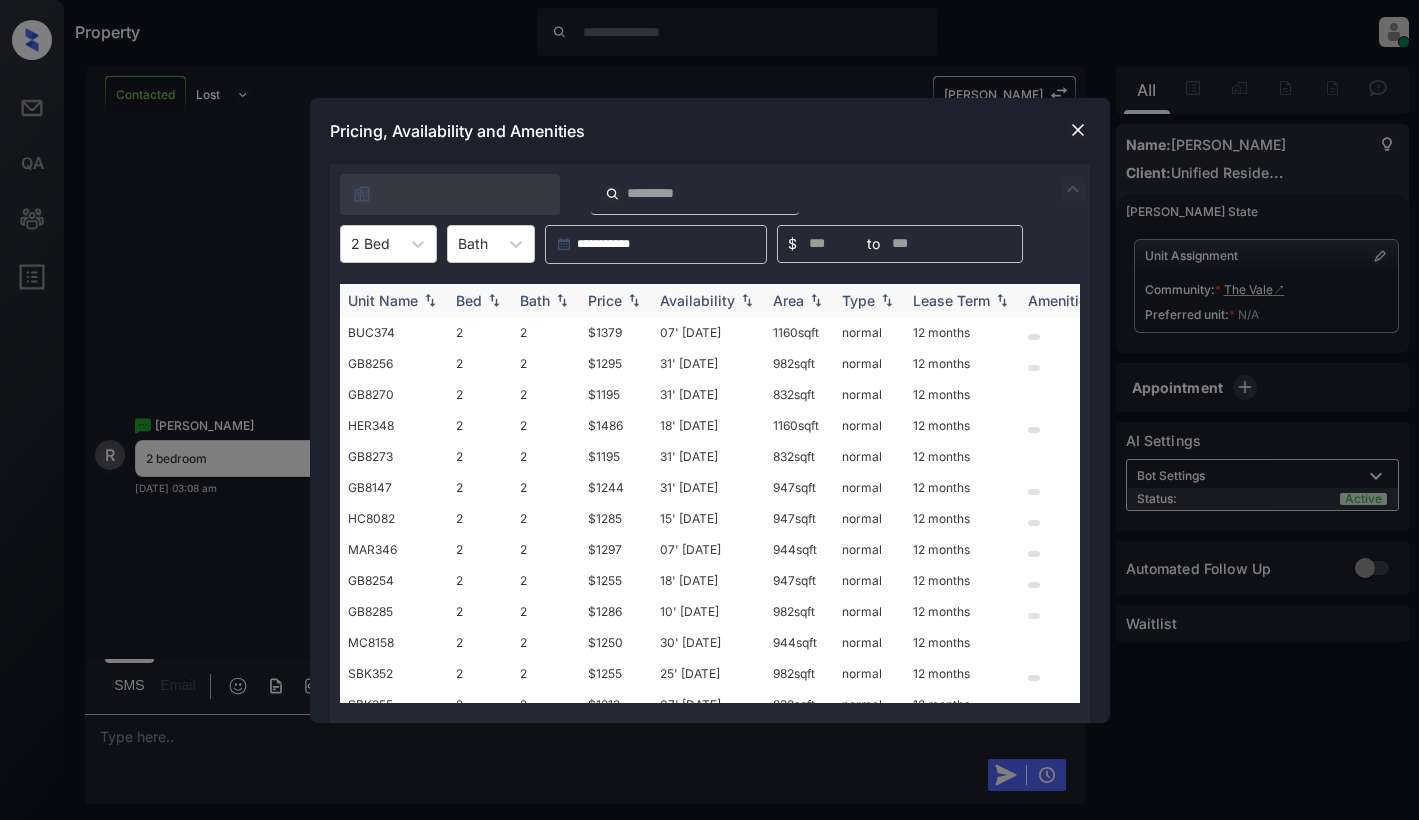 click on "Price" at bounding box center (605, 300) 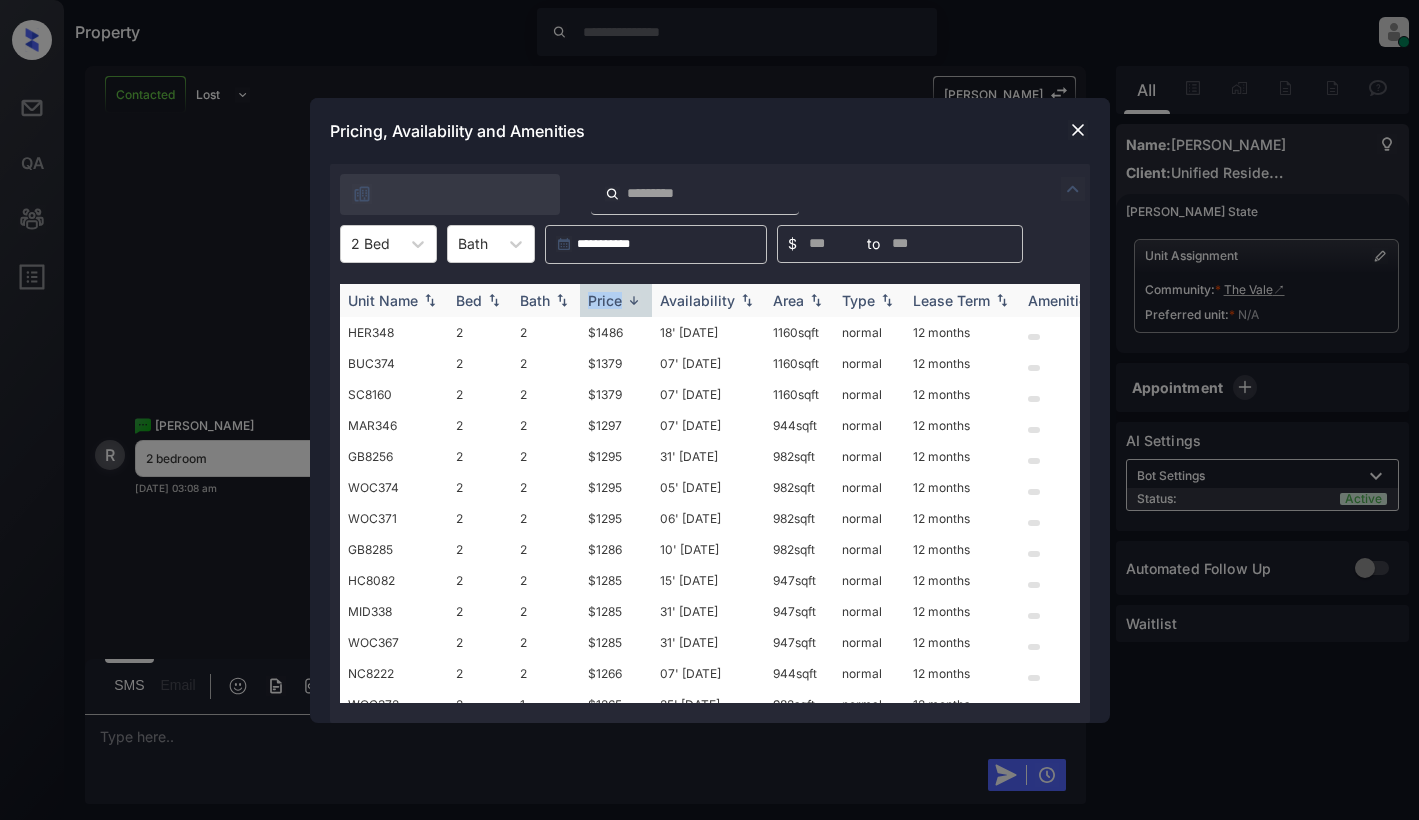 click on "Price" at bounding box center [605, 300] 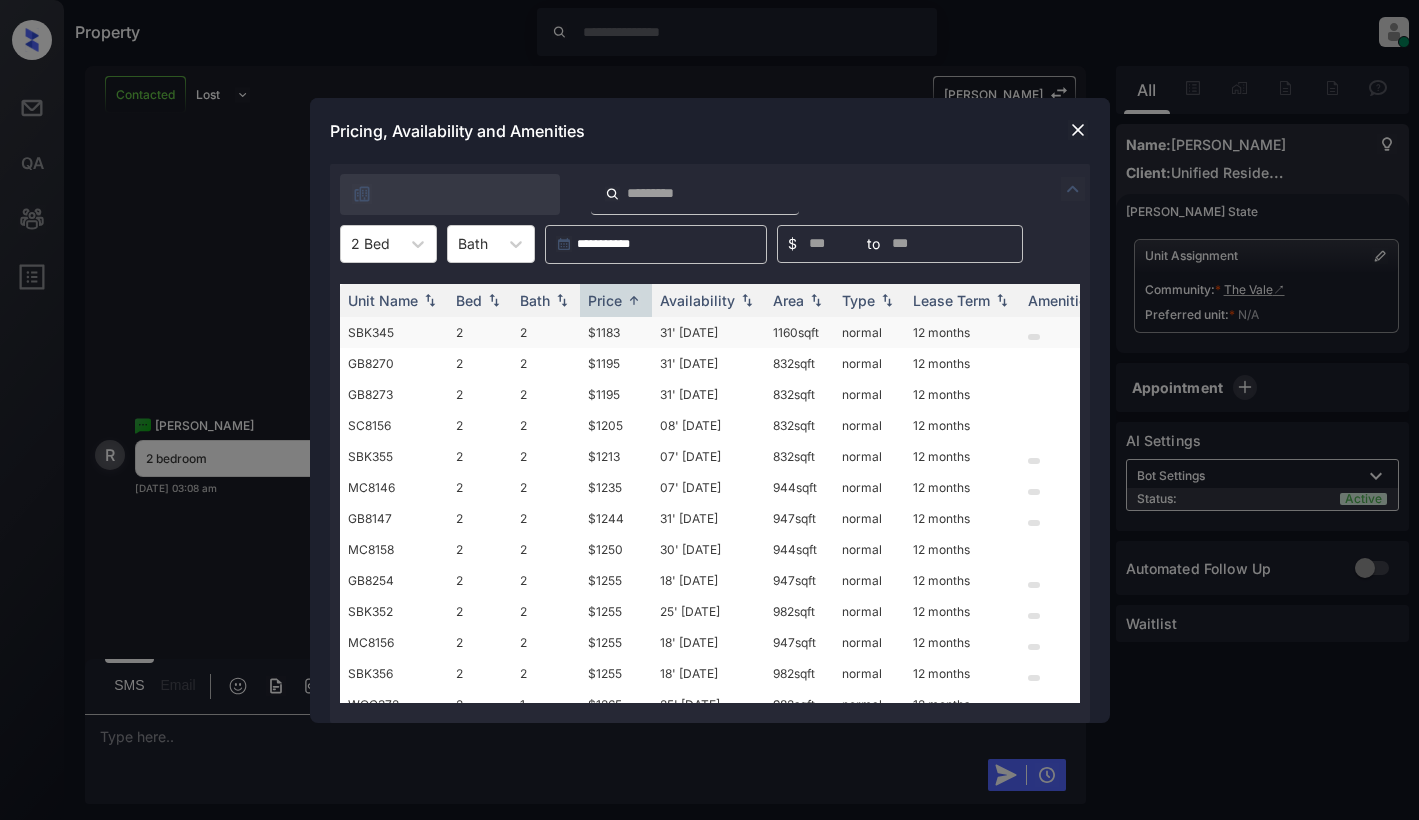 click on "$1183" at bounding box center (616, 332) 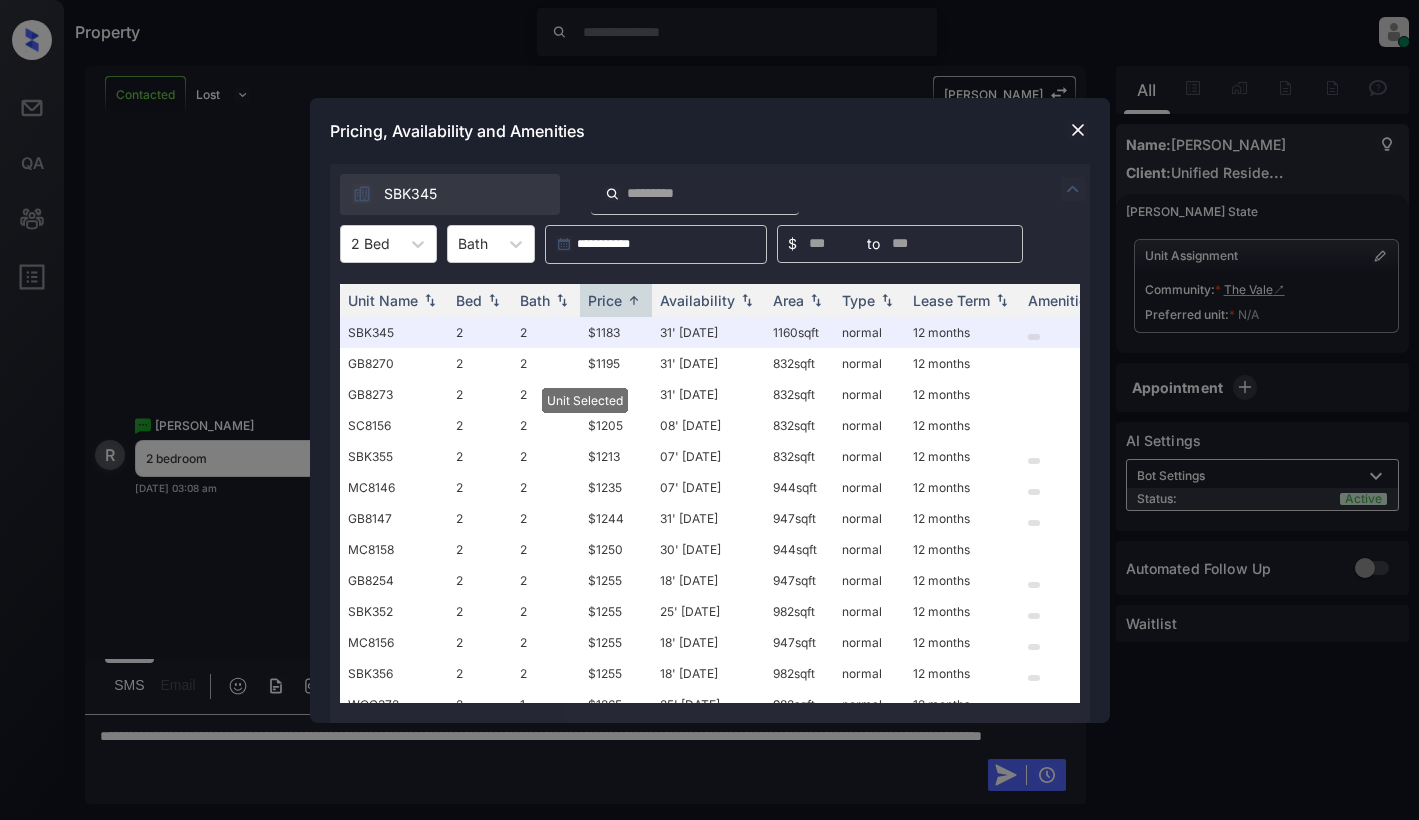 click at bounding box center [1078, 130] 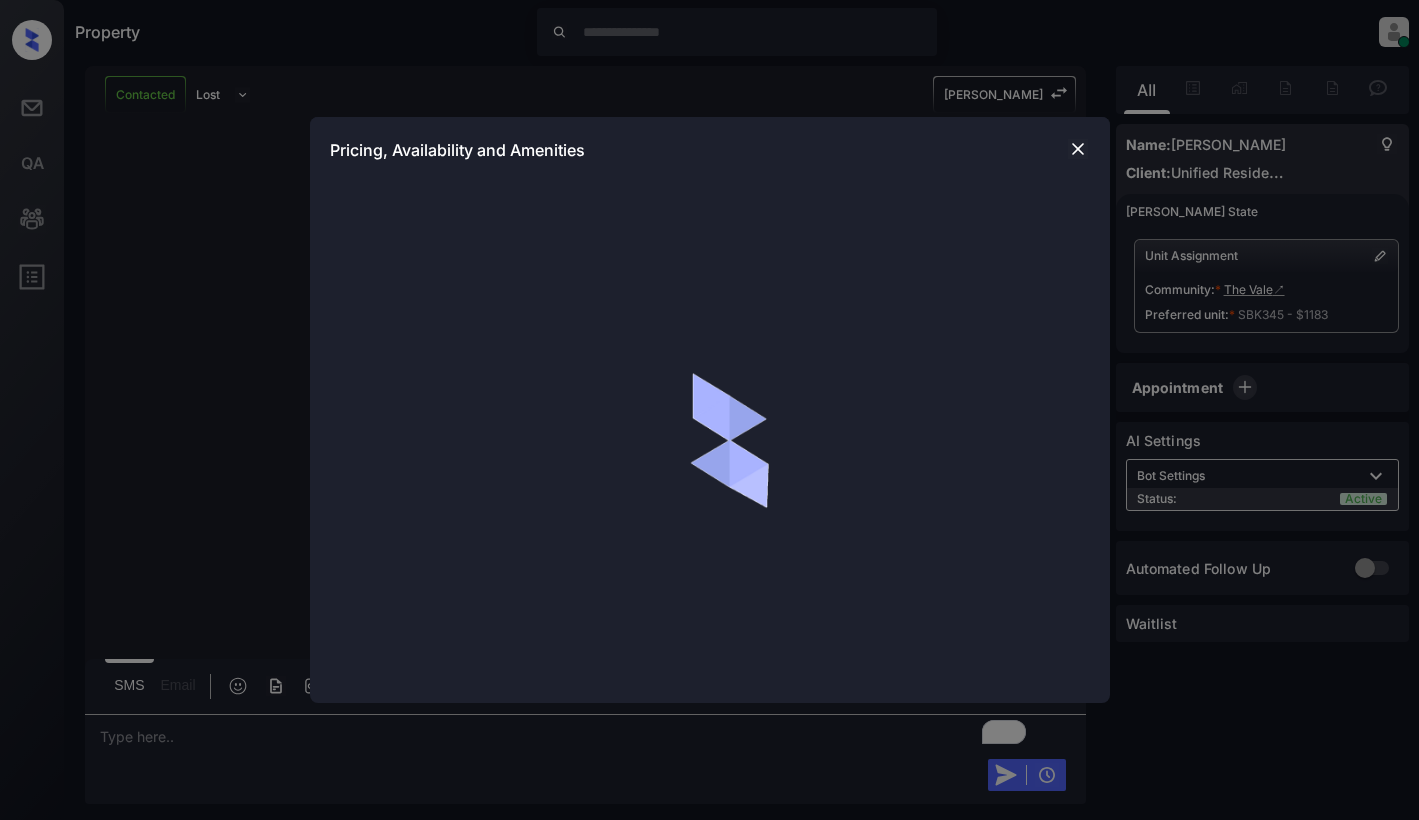 scroll, scrollTop: 0, scrollLeft: 0, axis: both 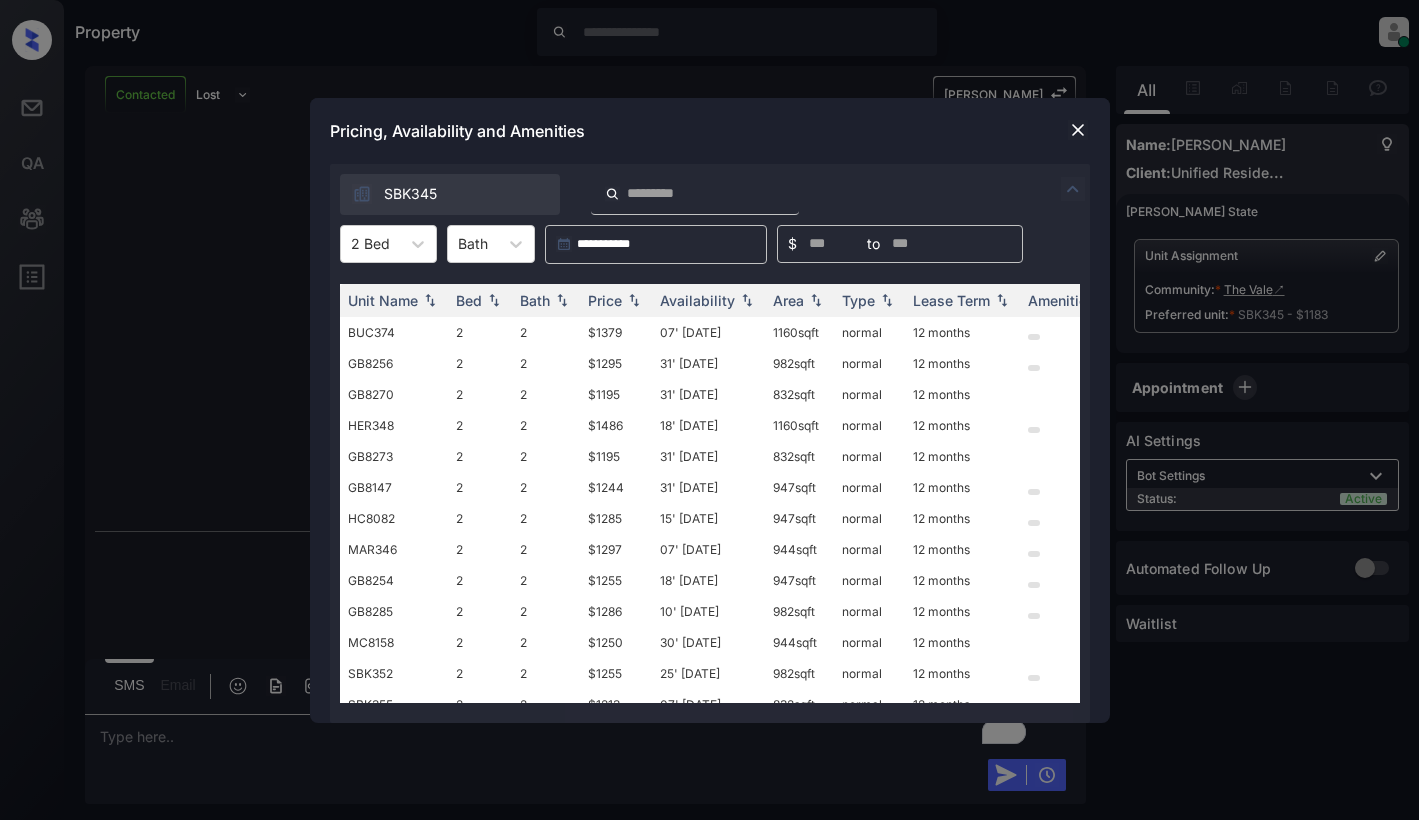 click at bounding box center (1078, 130) 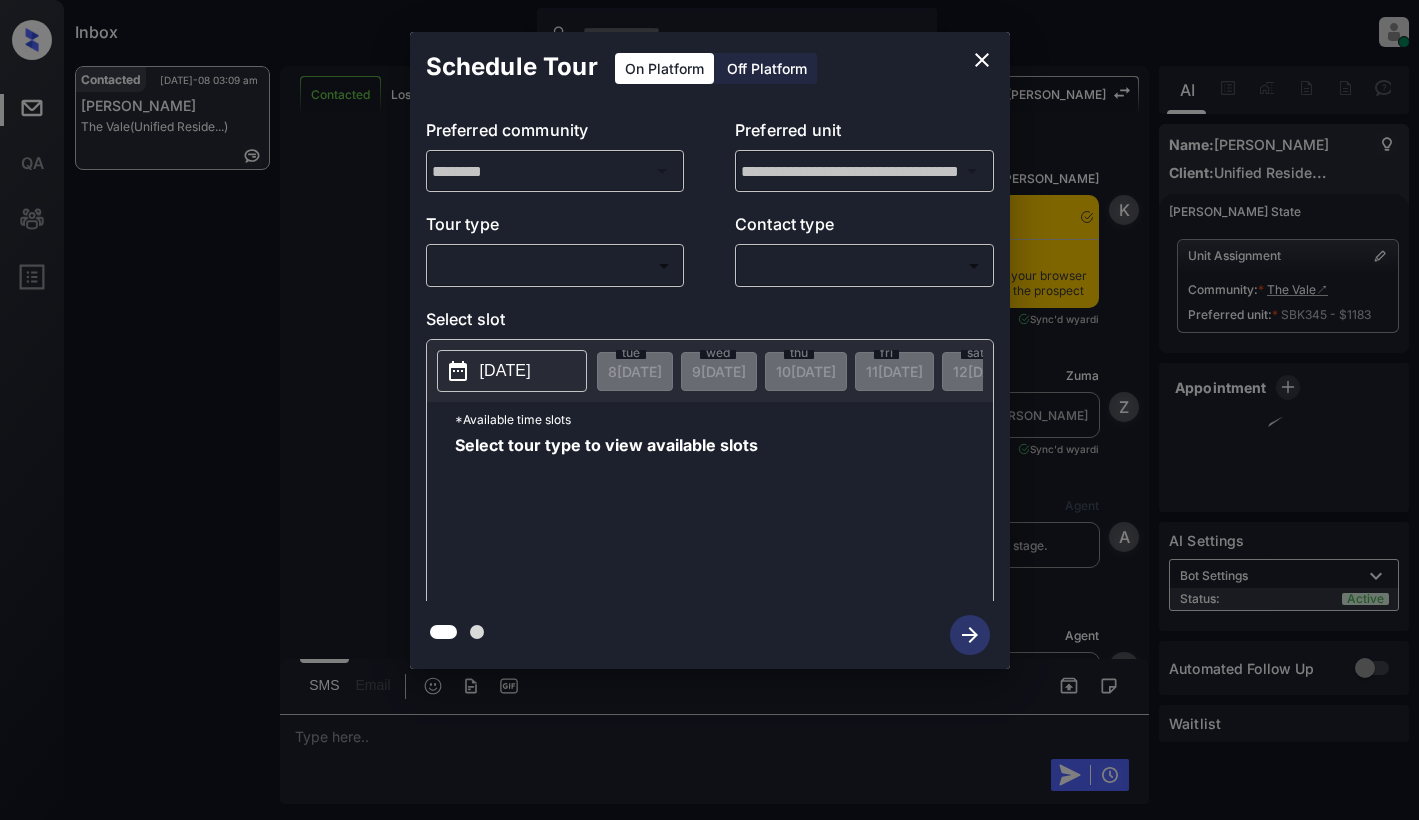 scroll, scrollTop: 0, scrollLeft: 0, axis: both 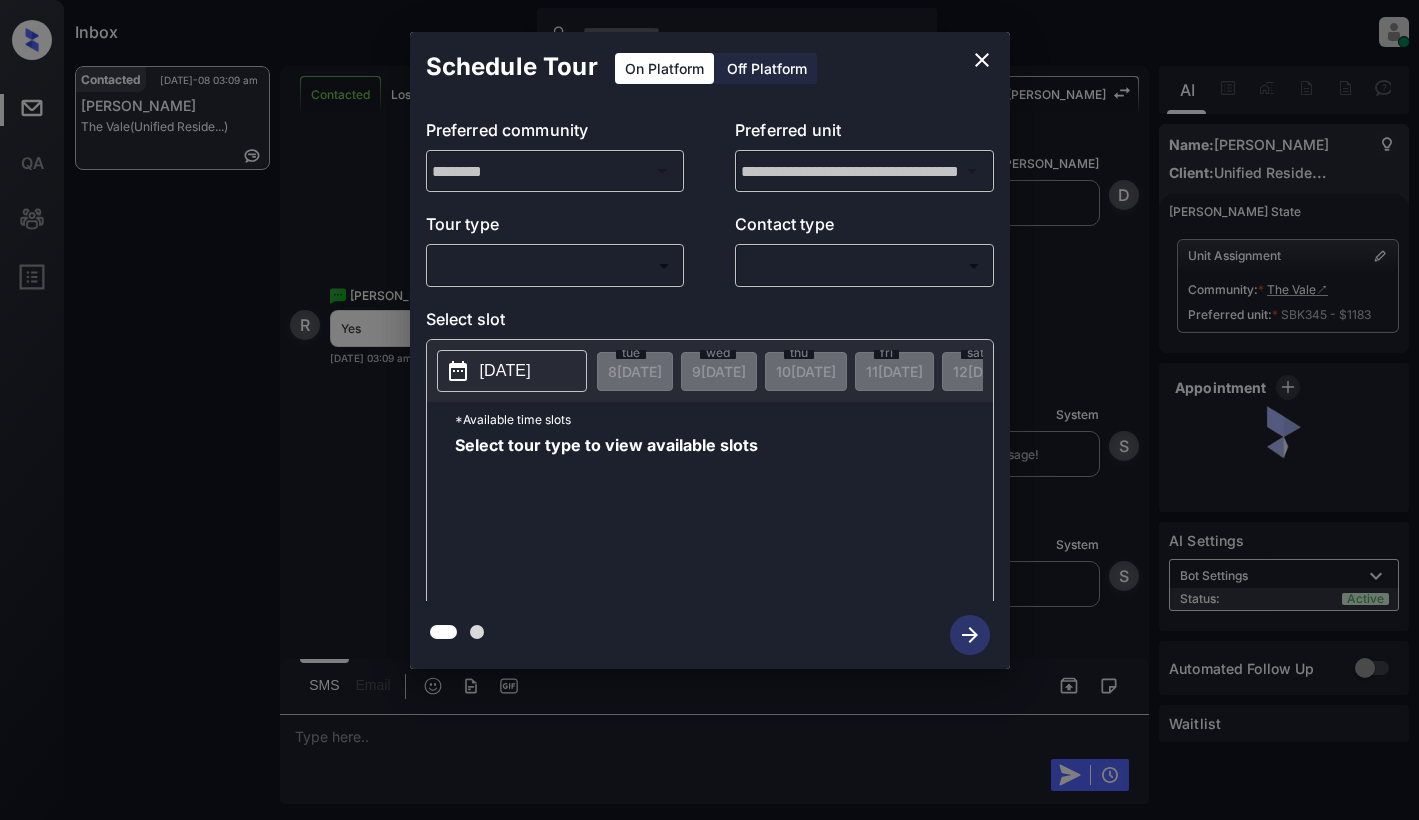 click on "Inbox [PERSON_NAME] Online Set yourself   offline Set yourself   on break Profile Switch to  light  mode Sign out Contacted [DATE]-08 03:09 am   [PERSON_NAME] The Vale  (Unified Reside...) Contacted Lost Lead Sentiment: Angry Upon sliding the acknowledgement:  Lead will move to lost stage. * ​ SMS and call option will be set to opt out. AFM will be turned off for the lead. Kelsey New Message Kelsey Notes Note: [URL][DOMAIN_NAME] - Paste this link into your browser to view [PERSON_NAME] conversation with the prospect [DATE] 03:03 am  Sync'd w  yardi K New Message [PERSON_NAME] Lead transferred to leasing agent: [PERSON_NAME] [DATE] 03:03 am  Sync'd w  yardi Z New Message Agent Lead created via leadPoller in Inbound stage. [DATE] 03:03 am A New Message Agent AFM Request sent to [PERSON_NAME]. [DATE] 03:03 am A New Message Agent Notes Note: [DATE] 03:03 am A New Message [PERSON_NAME] [DATE] 03:03 am   | TemplateAFMSms  Sync'd w  yardi K New Message [PERSON_NAME] New Message" at bounding box center (709, 410) 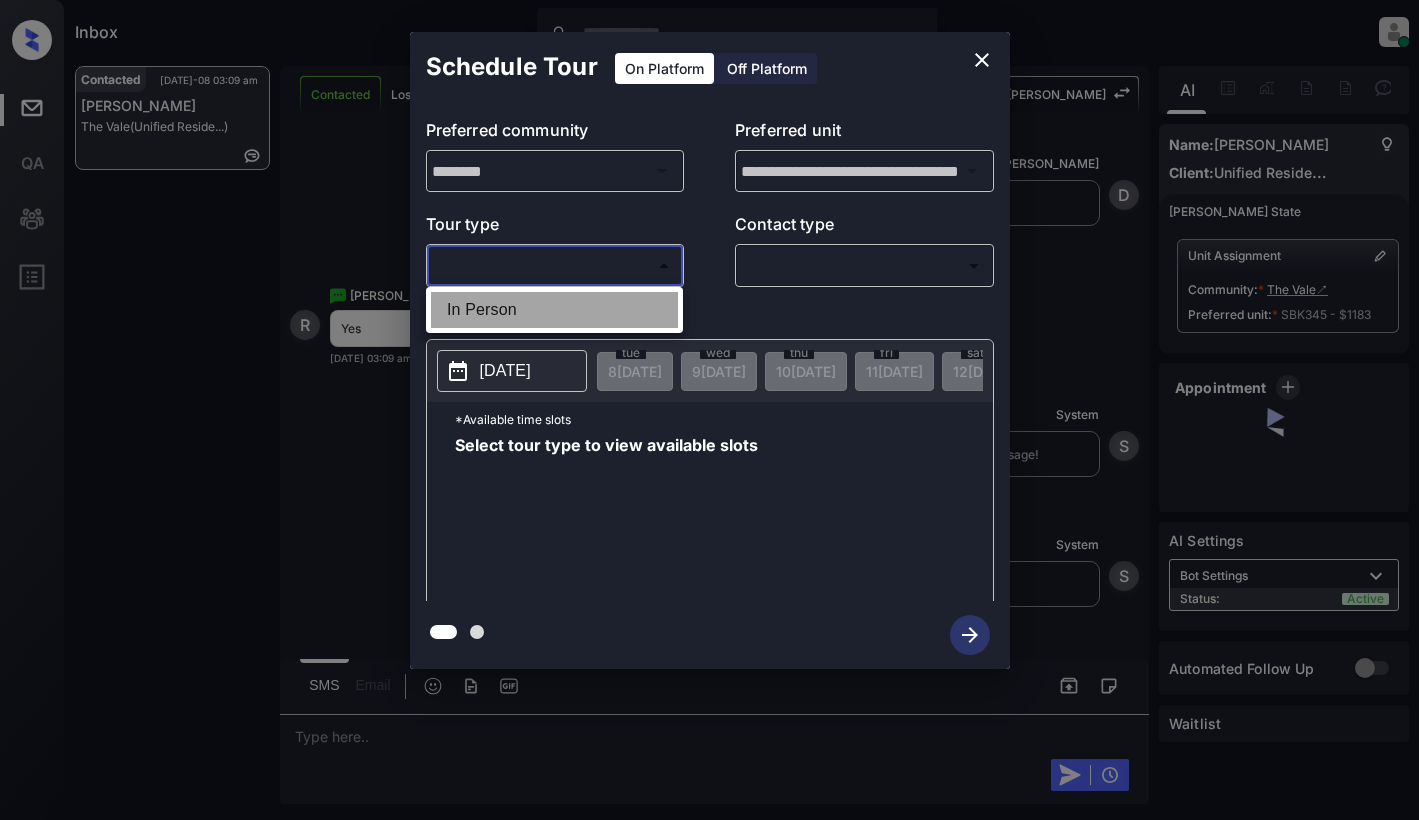 click on "In Person" at bounding box center [554, 310] 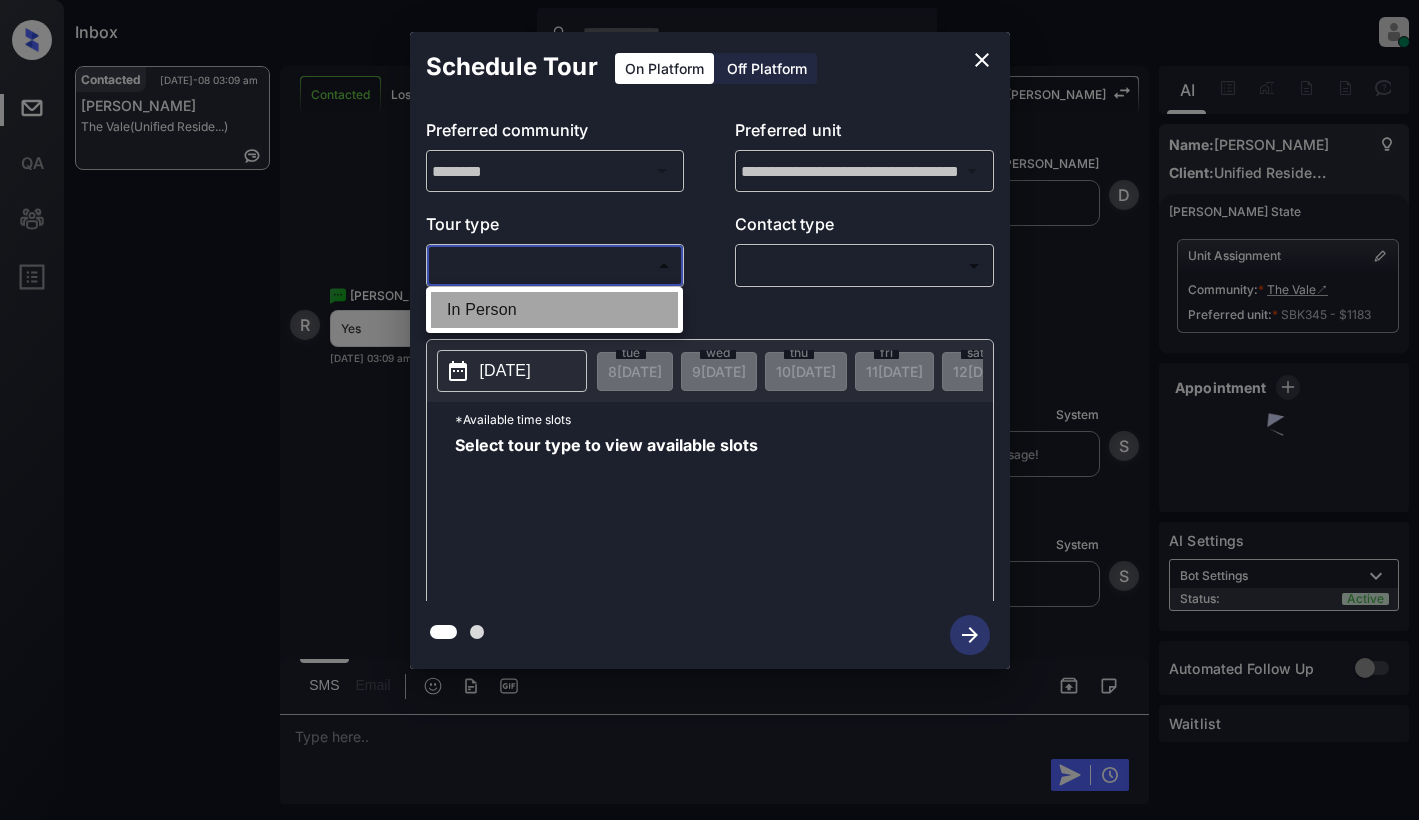 type on "********" 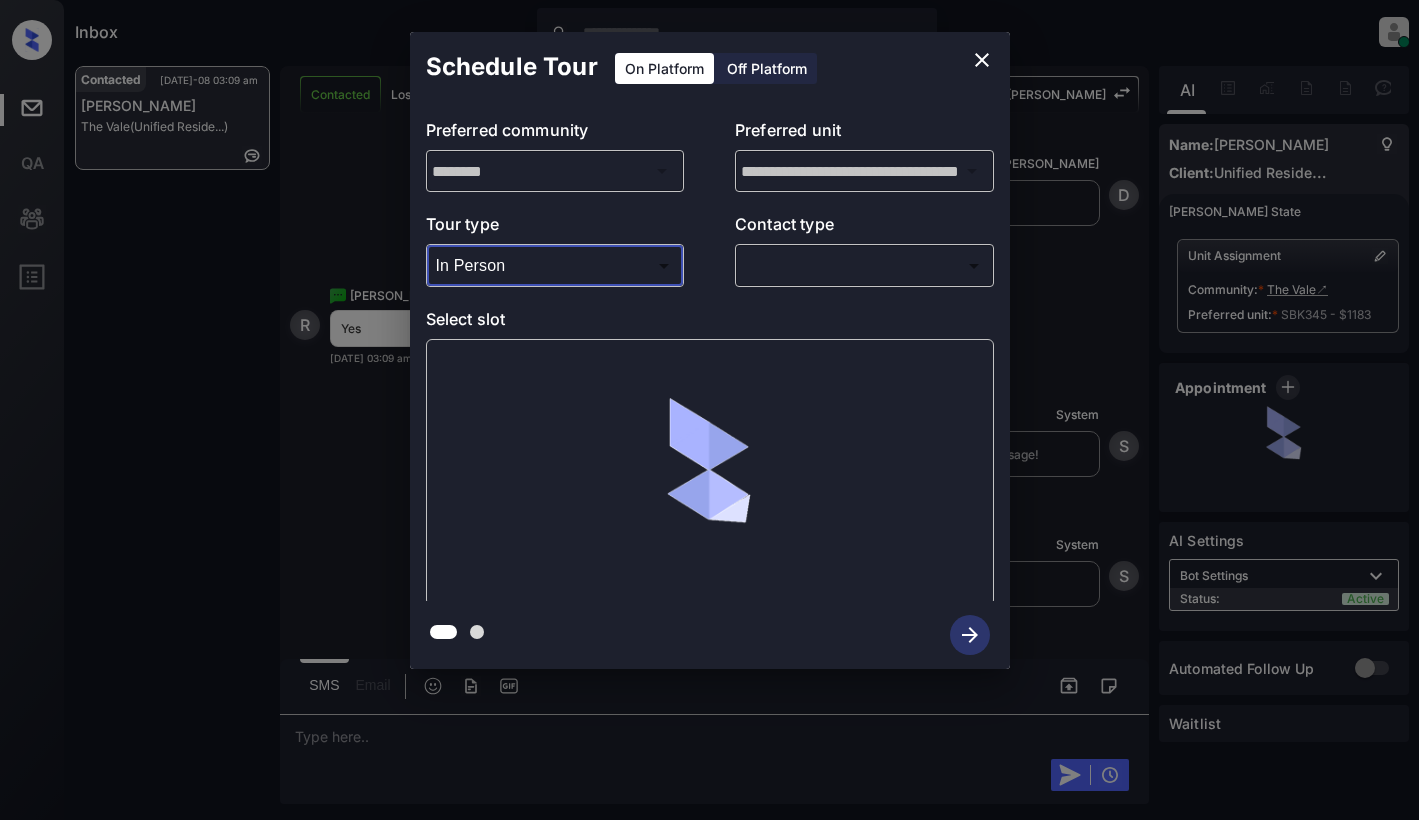 click on "Inbox [PERSON_NAME] Online Set yourself   offline Set yourself   on break Profile Switch to  light  mode Sign out Contacted [DATE]-08 03:09 am   [PERSON_NAME] The Vale  (Unified Reside...) Contacted Lost Lead Sentiment: Angry Upon sliding the acknowledgement:  Lead will move to lost stage. * ​ SMS and call option will be set to opt out. AFM will be turned off for the lead. Kelsey New Message Kelsey Notes Note: [URL][DOMAIN_NAME] - Paste this link into your browser to view [PERSON_NAME] conversation with the prospect [DATE] 03:03 am  Sync'd w  yardi K New Message [PERSON_NAME] Lead transferred to leasing agent: [PERSON_NAME] [DATE] 03:03 am  Sync'd w  yardi Z New Message Agent Lead created via leadPoller in Inbound stage. [DATE] 03:03 am A New Message Agent AFM Request sent to [PERSON_NAME]. [DATE] 03:03 am A New Message Agent Notes Note: [DATE] 03:03 am A New Message [PERSON_NAME] [DATE] 03:03 am   | TemplateAFMSms  Sync'd w  yardi K New Message [PERSON_NAME] New Message" at bounding box center (709, 410) 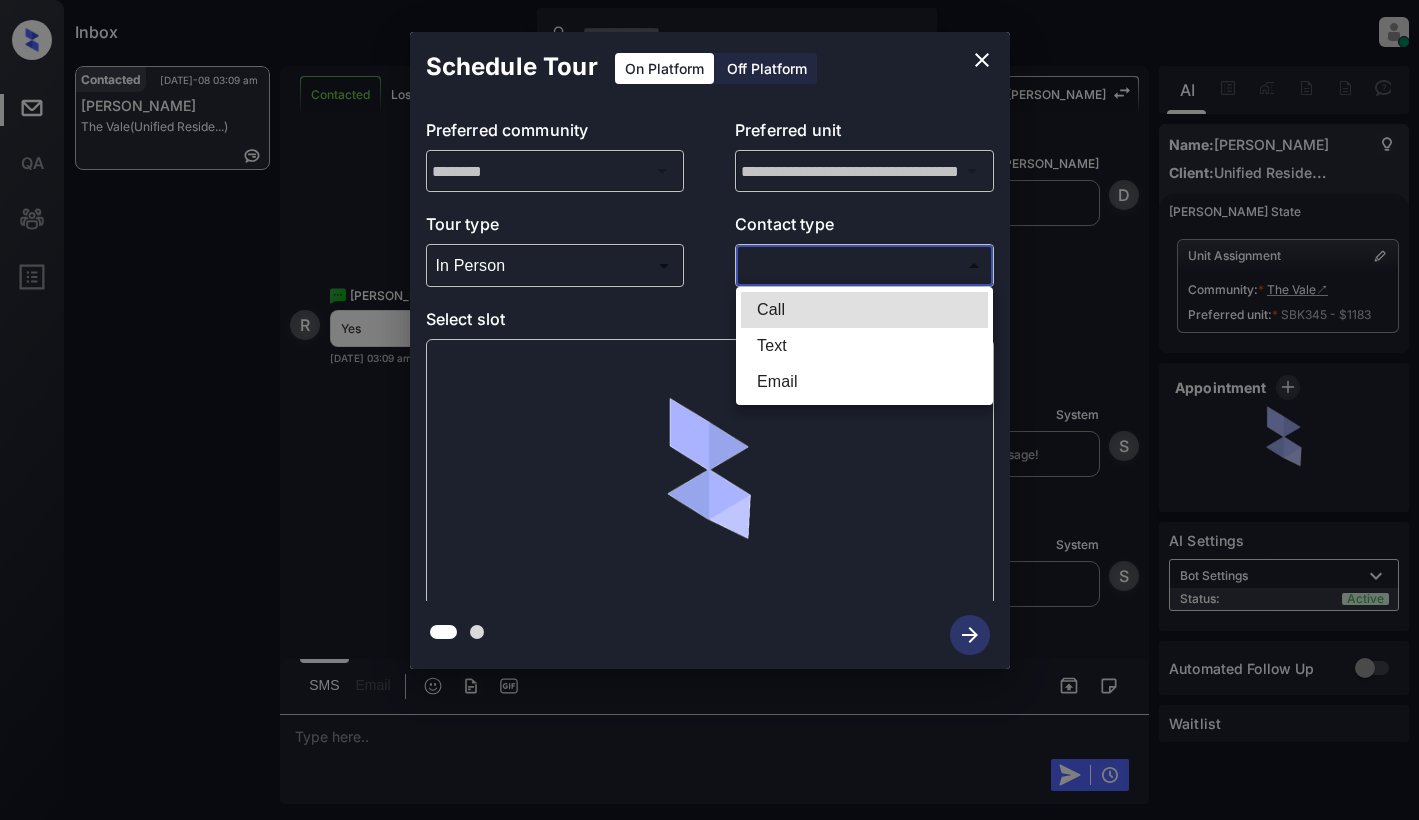 click on "Text" at bounding box center (864, 346) 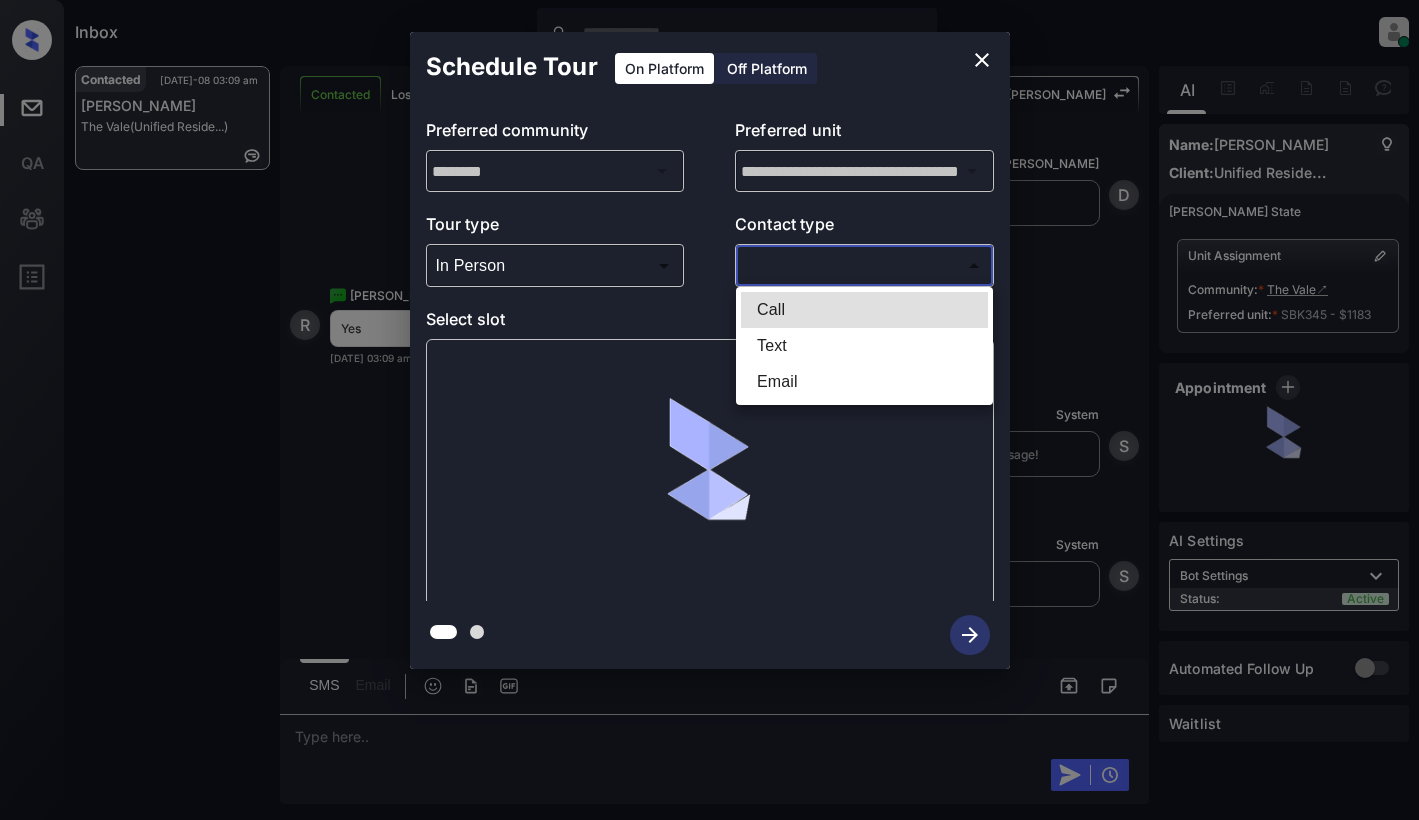 type on "****" 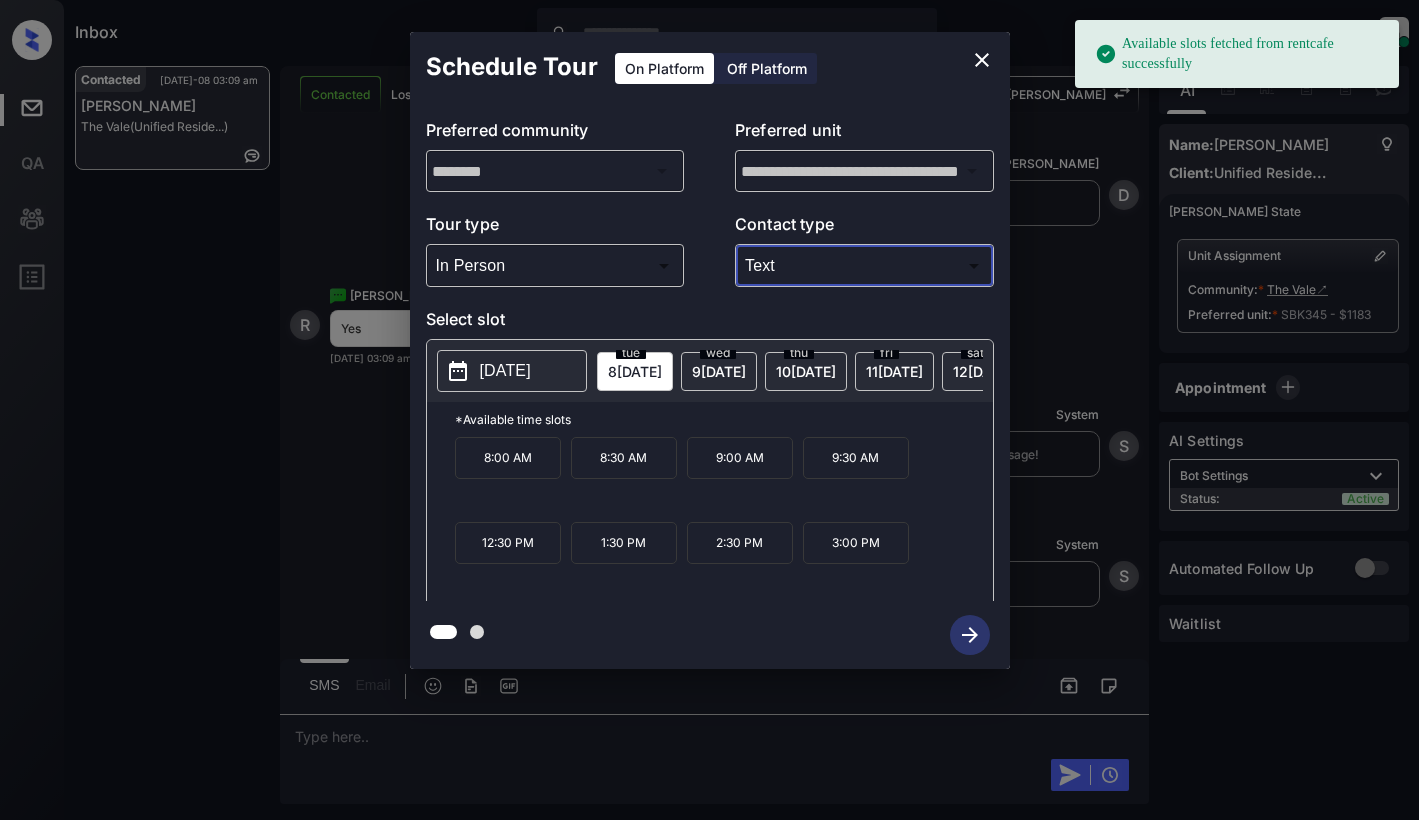 click on "[DATE]" at bounding box center (505, 371) 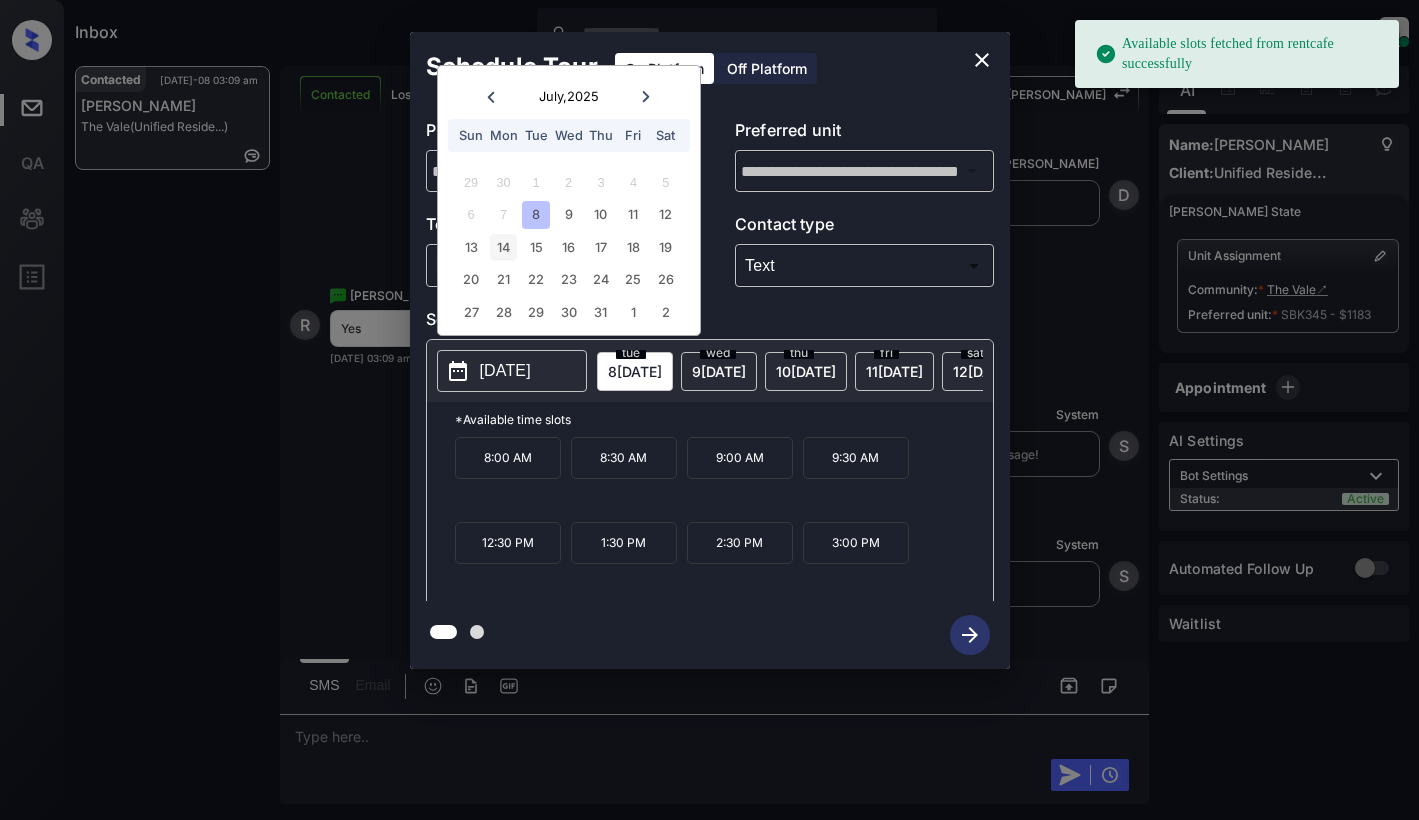 click on "14" at bounding box center [503, 247] 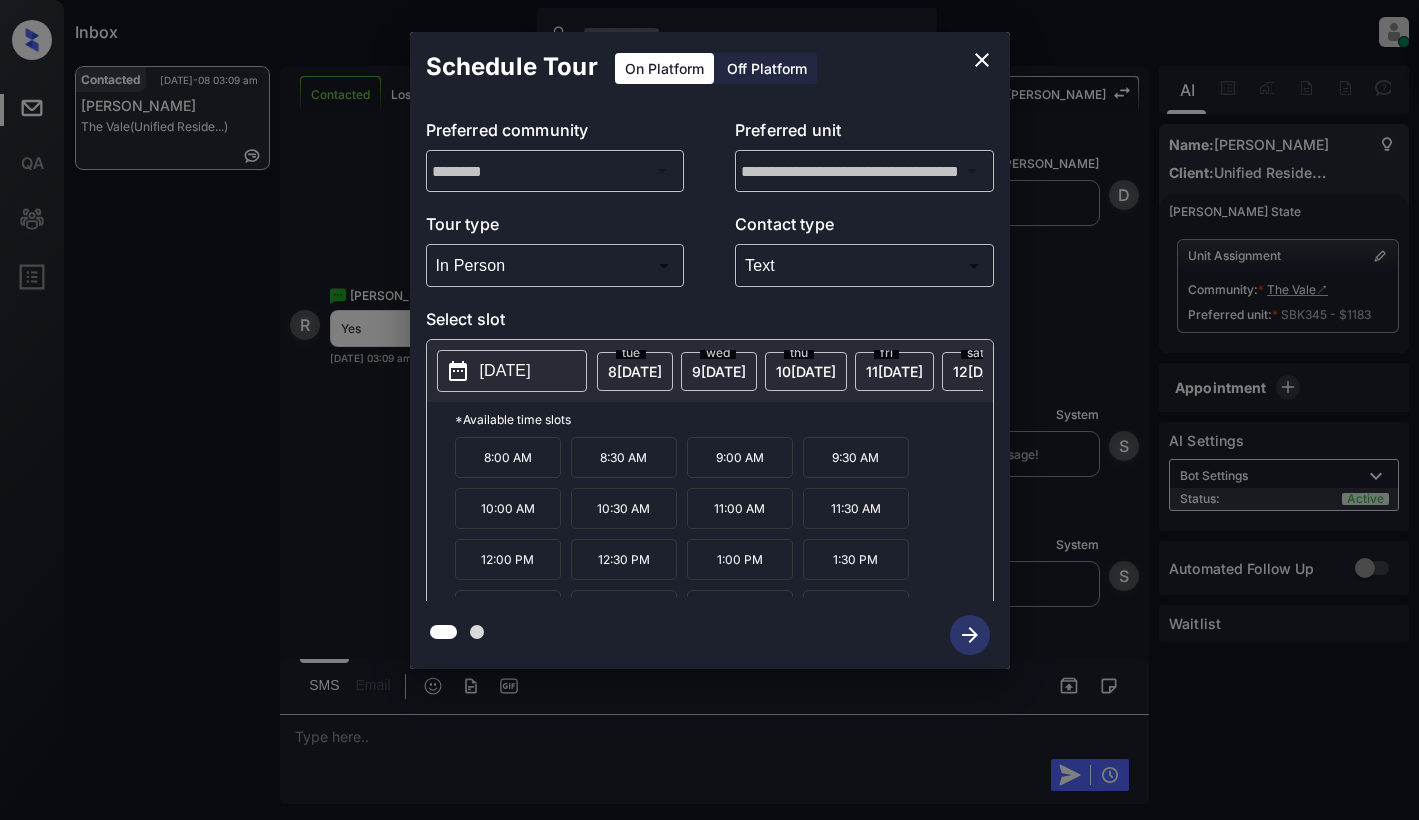 click on "9:00 AM" at bounding box center (740, 457) 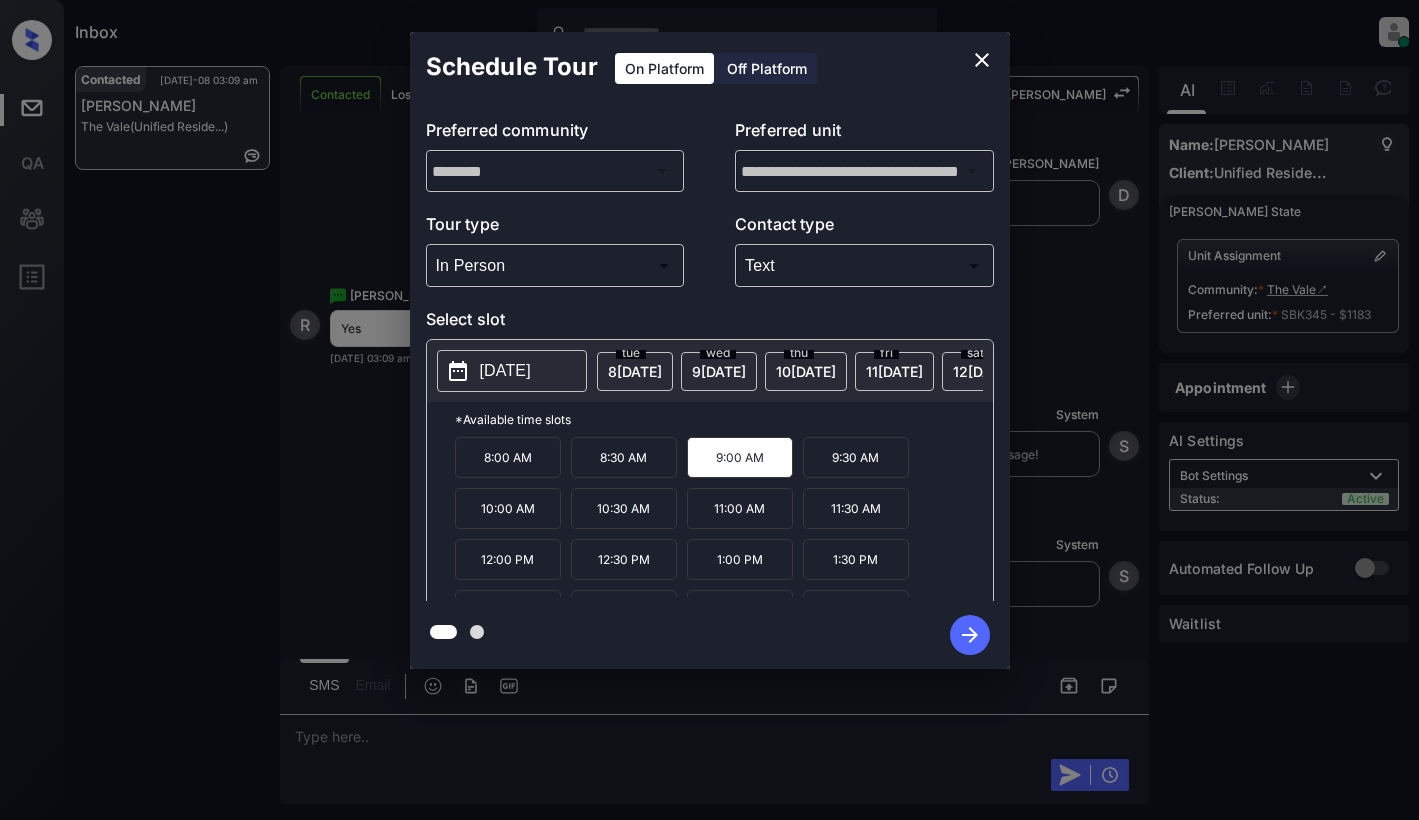 click 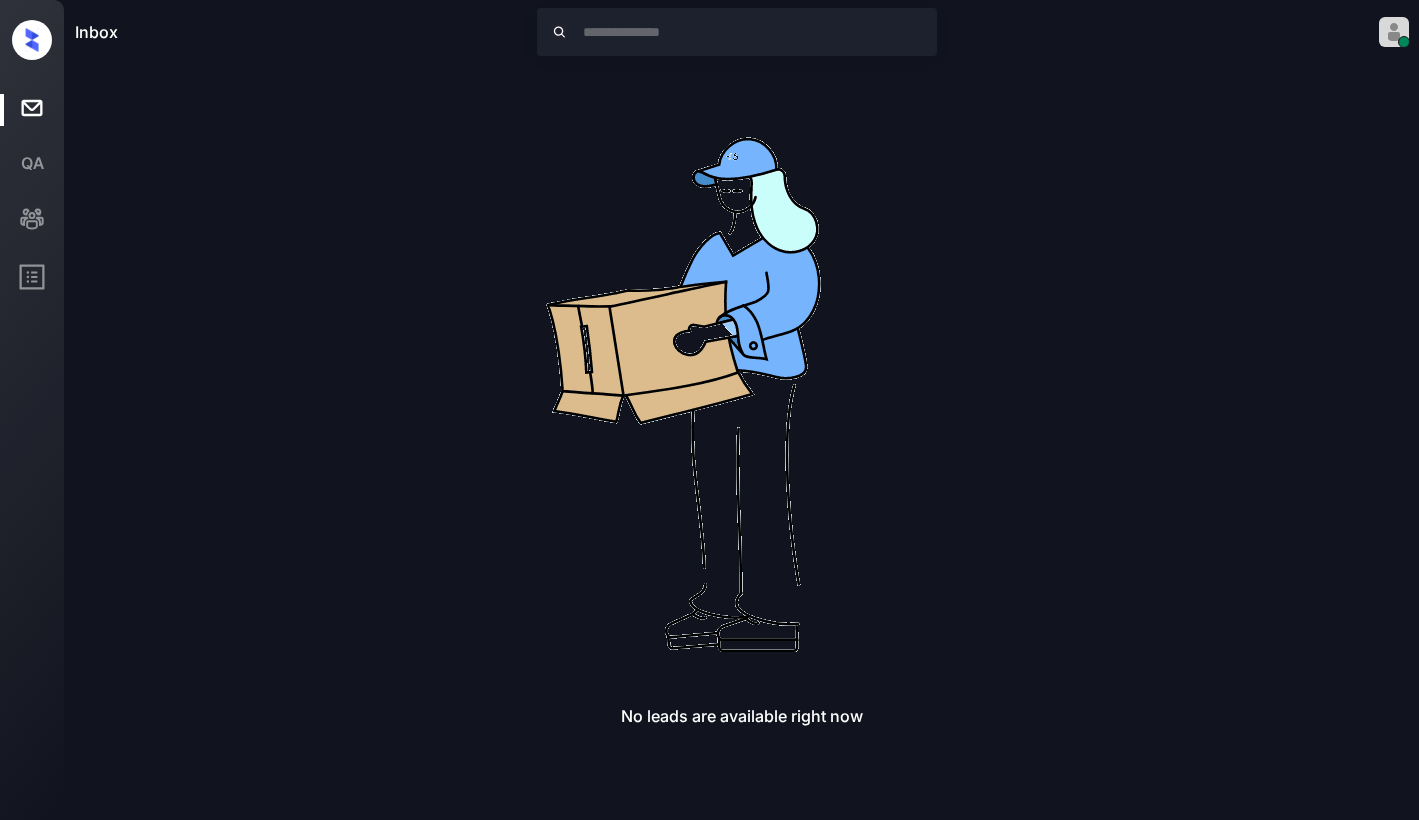click on "No leads are available right now" at bounding box center (742, 396) 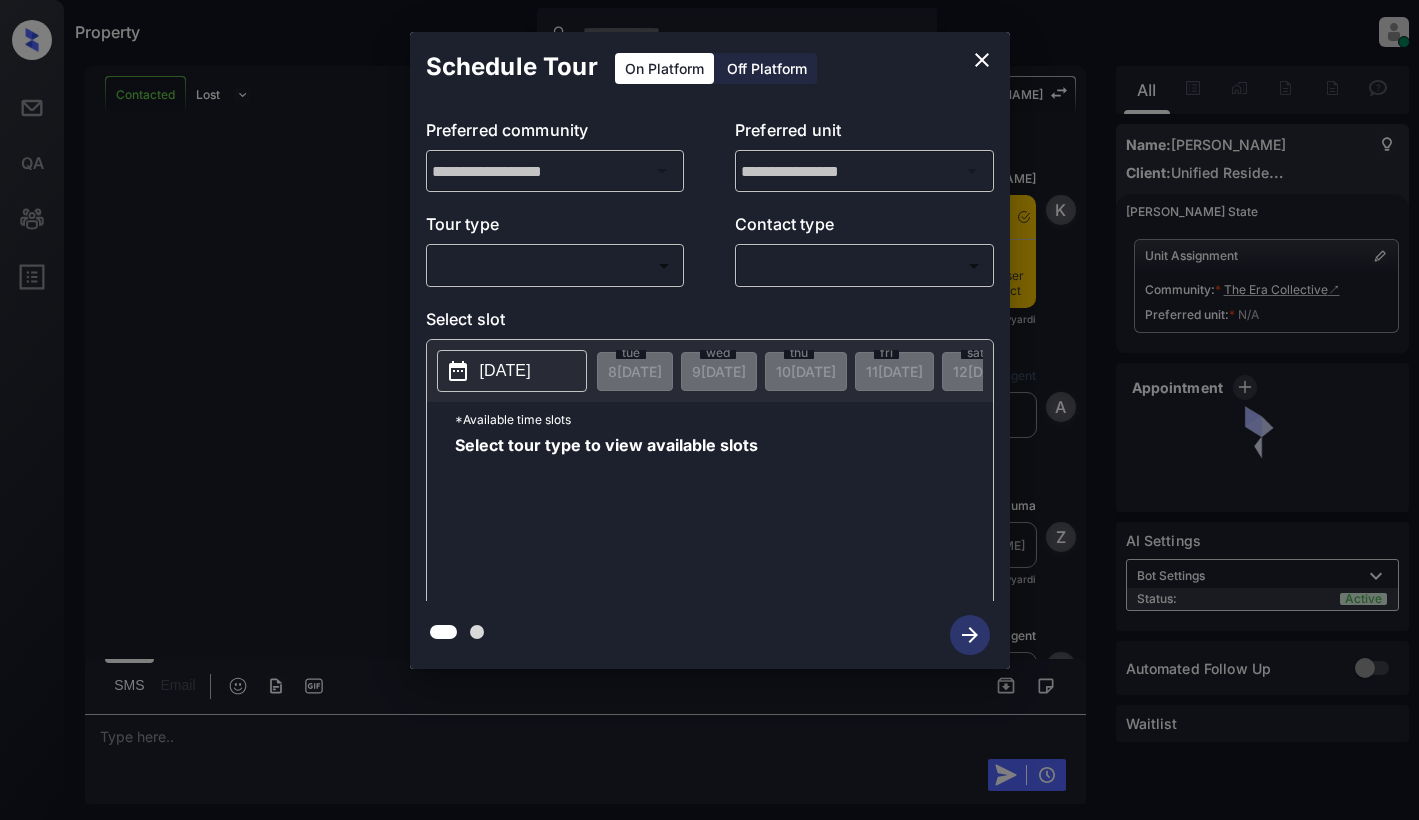 scroll, scrollTop: 0, scrollLeft: 0, axis: both 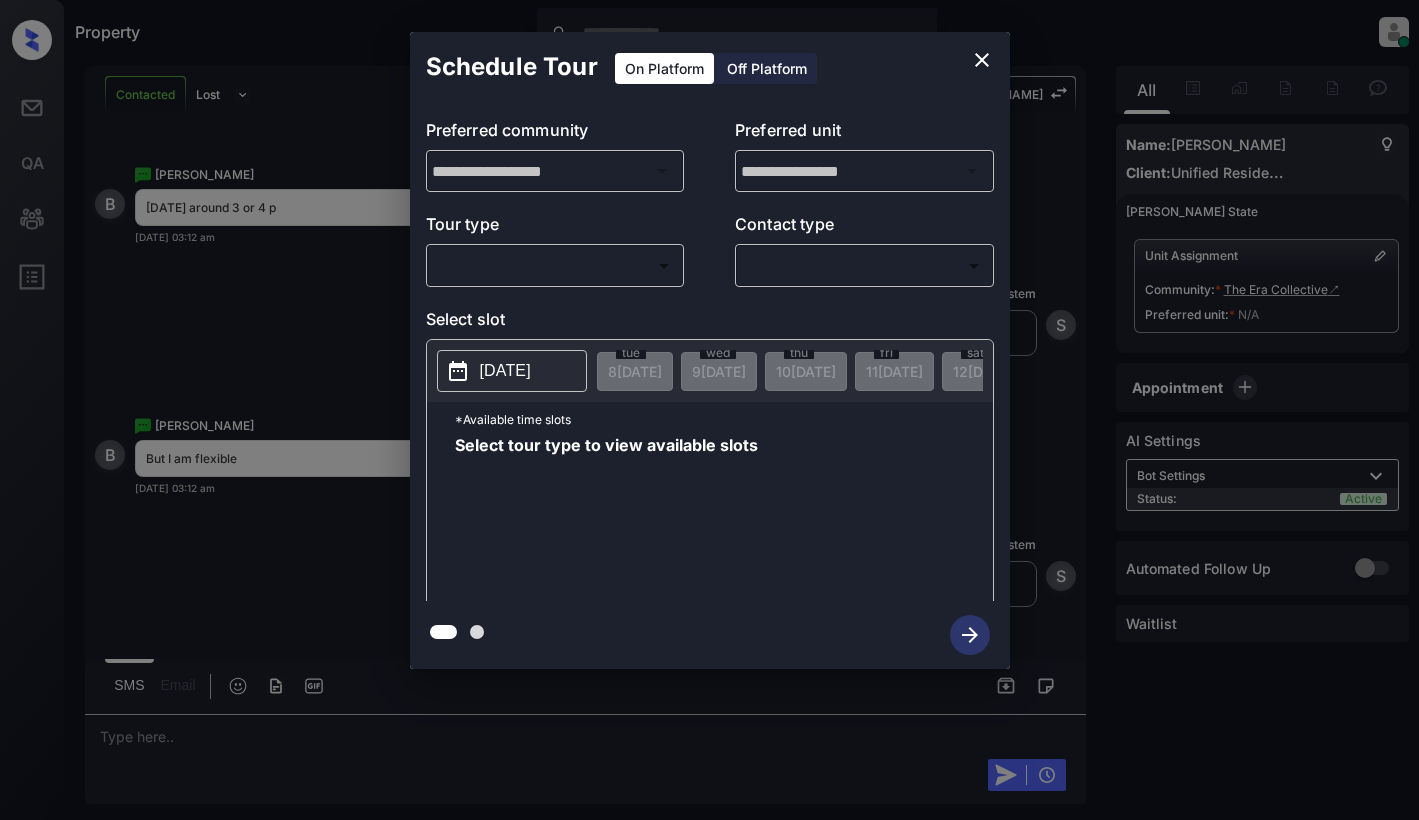 click on "Property Dominic Ceralde Online Set yourself   offline Set yourself   on break Profile Switch to  light  mode Sign out Contacted Lost Lead Sentiment: Angry Upon sliding the acknowledgement:  Lead will move to lost stage. * ​ SMS and call option will be set to opt out. AFM will be turned off for the lead. Kelsey New Message Kelsey Notes Note: https://conversation.getzuma.com/686cd15bbaa3b5867ef73bc5 - Paste this link into your browser to view Kelsey’s conversation with the prospect Jul 08, 2025 01:05 am  Sync'd w  yardi K New Message Agent Lead created via leadPoller in Inbound stage. Jul 08, 2025 01:05 am A New Message Zuma Lead transferred to leasing agent: kelsey Jul 08, 2025 01:05 am  Sync'd w  yardi Z New Message Agent AFM Request sent to Kelsey. Jul 08, 2025 01:05 am A New Message Agent Notes Note: Structured Note:
Move In Date: 2025-09-01
ILS Note:
"I would like to request an application, confirm availability.
" Jul 08, 2025 01:05 am A New Message Kelsey Jul 08, 2025 01:06 am    Sync'd w  K" at bounding box center (709, 410) 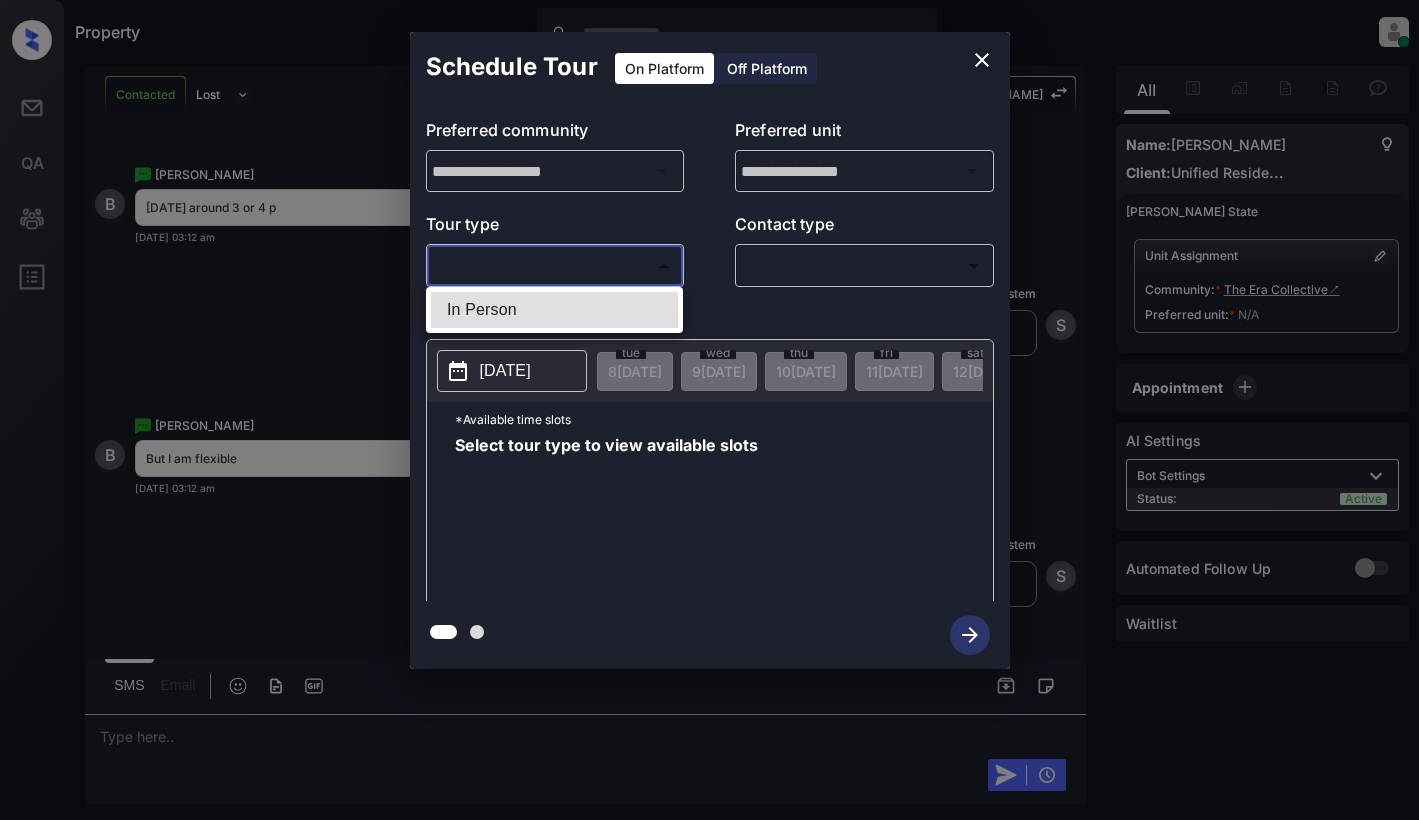 click on "In Person" at bounding box center (554, 310) 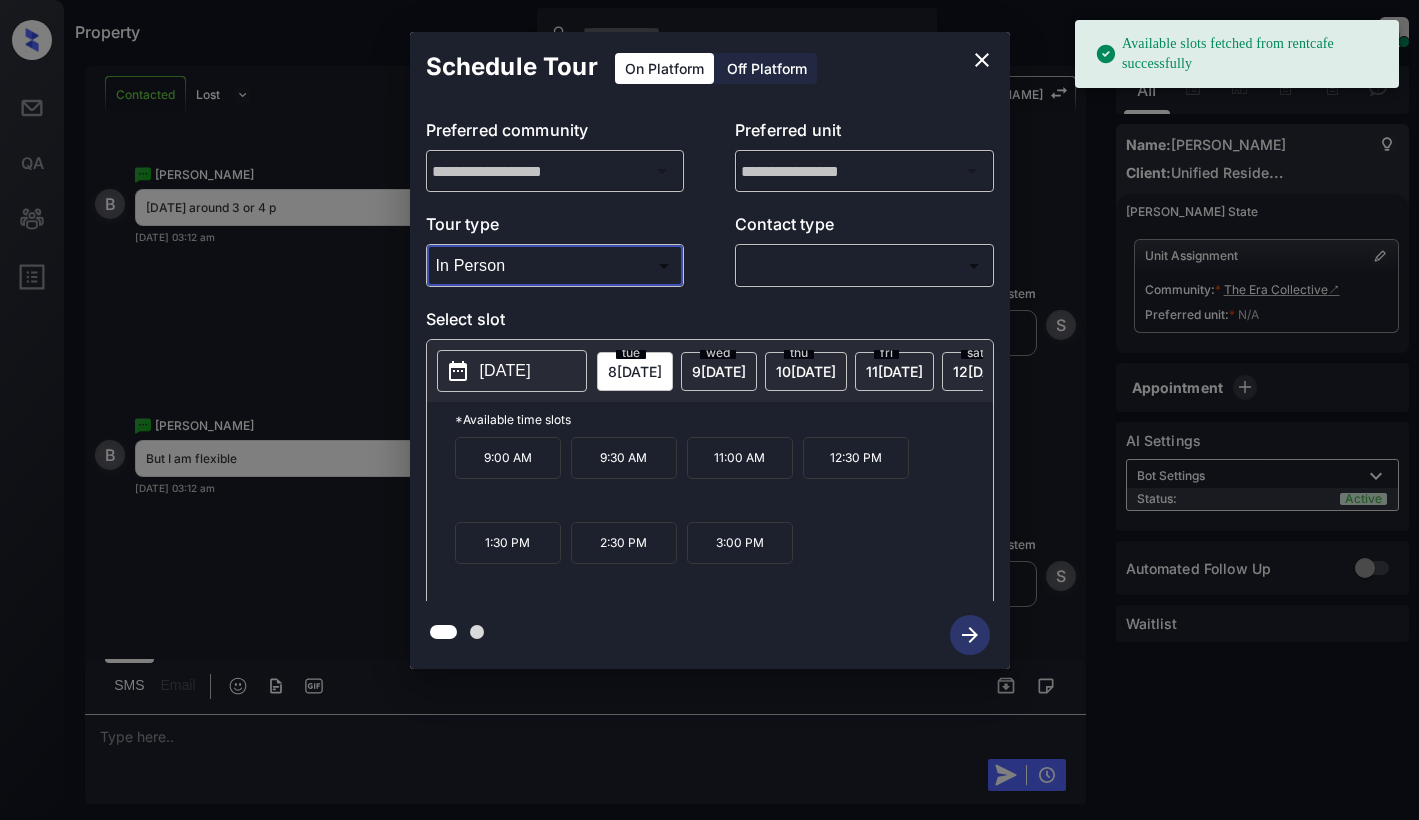 click on "[DATE]" at bounding box center [505, 371] 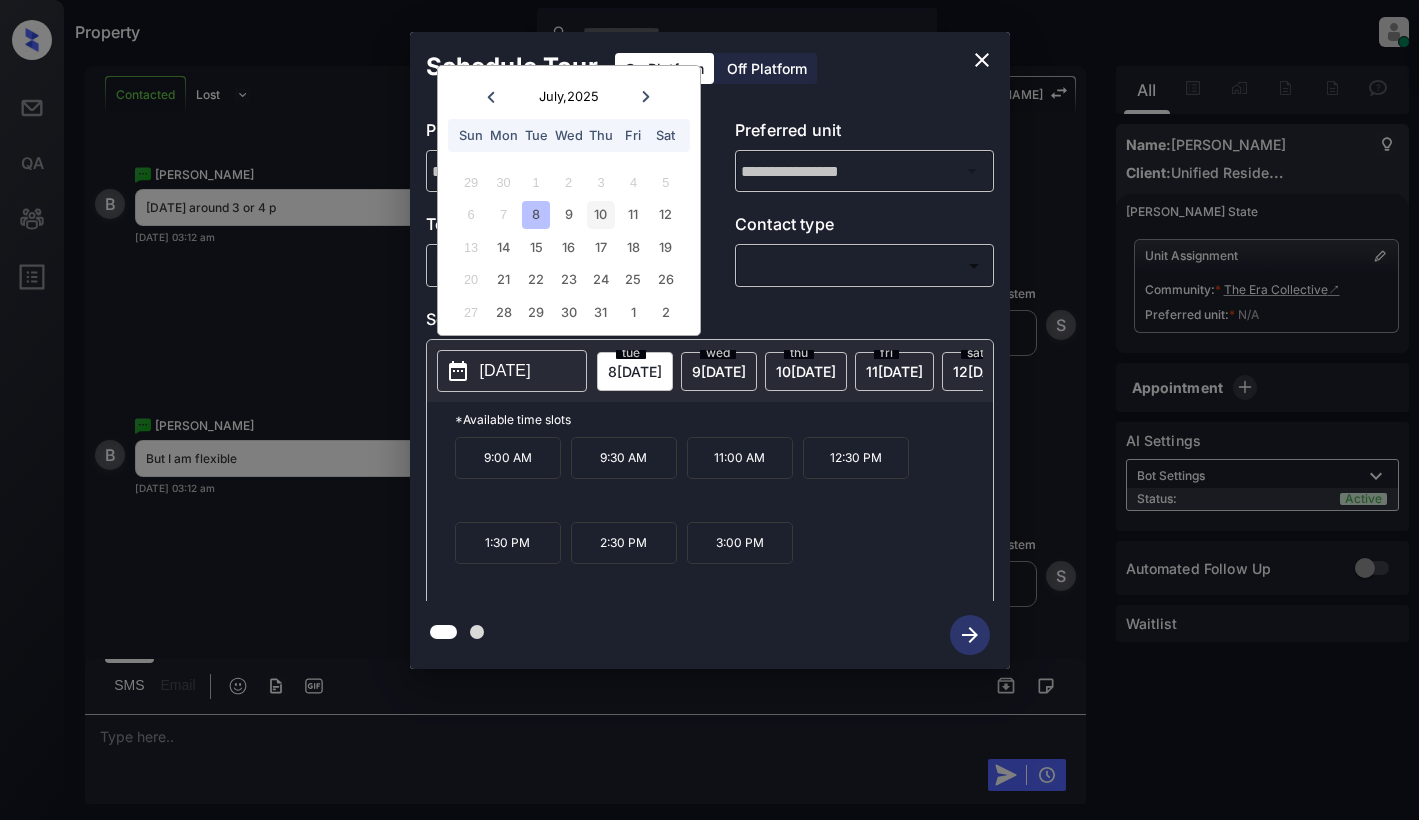 click on "10" at bounding box center [600, 214] 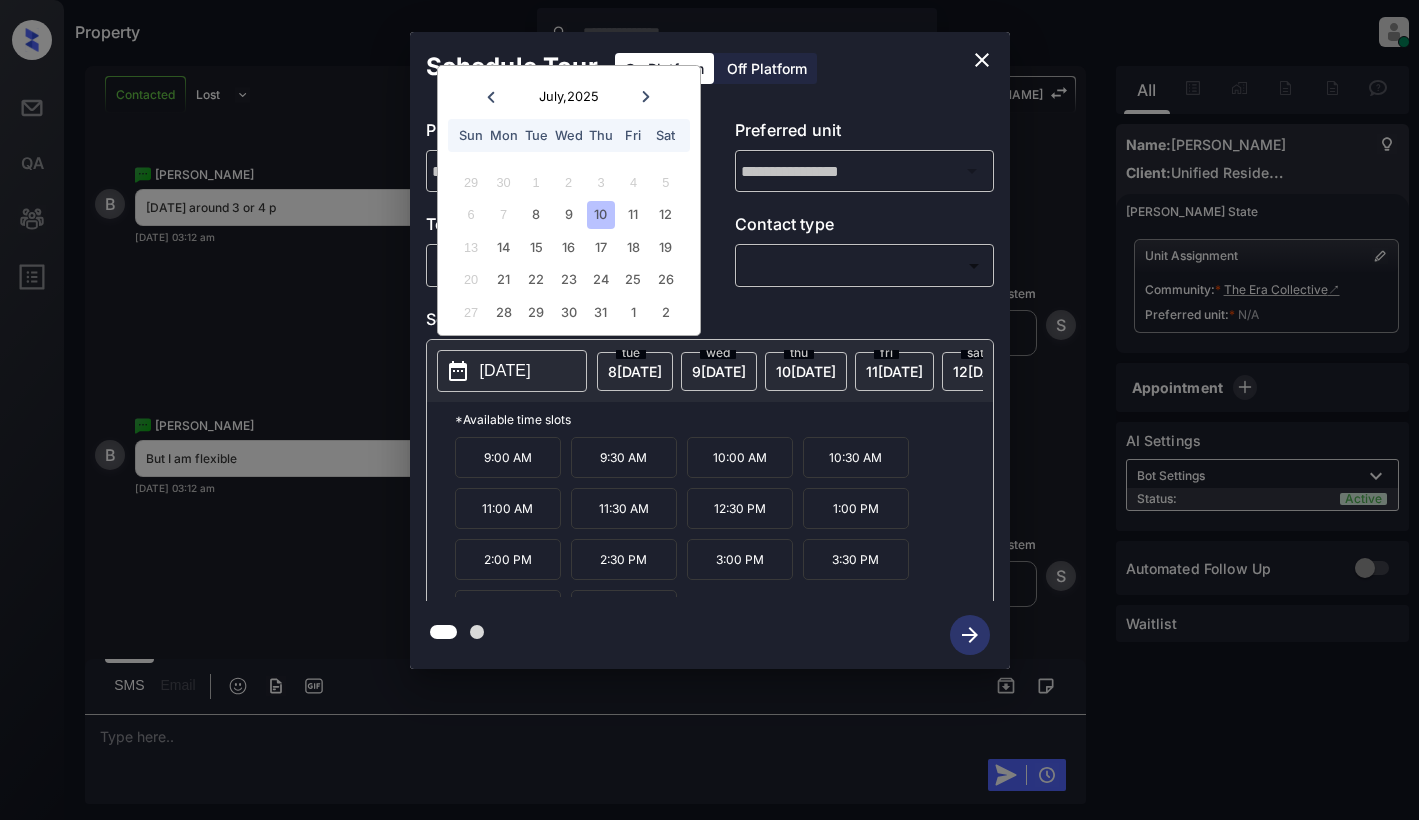 click 